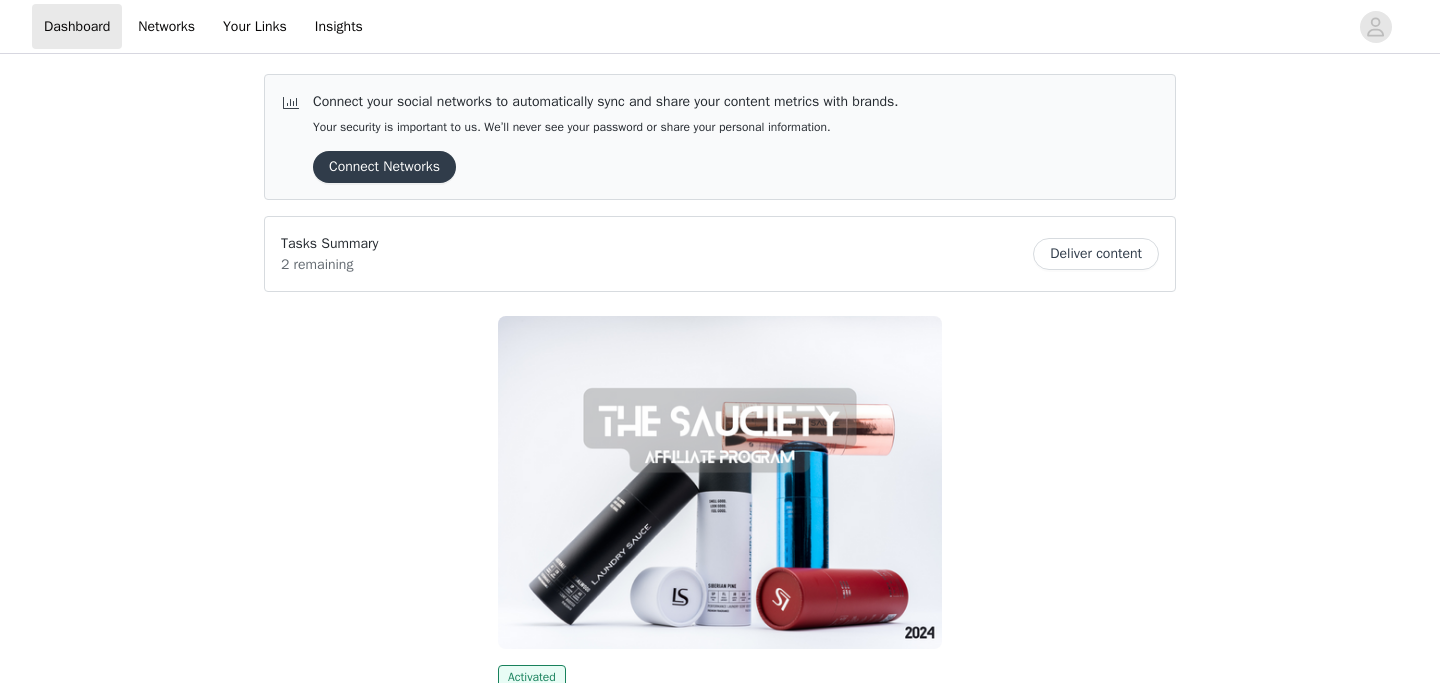 scroll, scrollTop: 0, scrollLeft: 0, axis: both 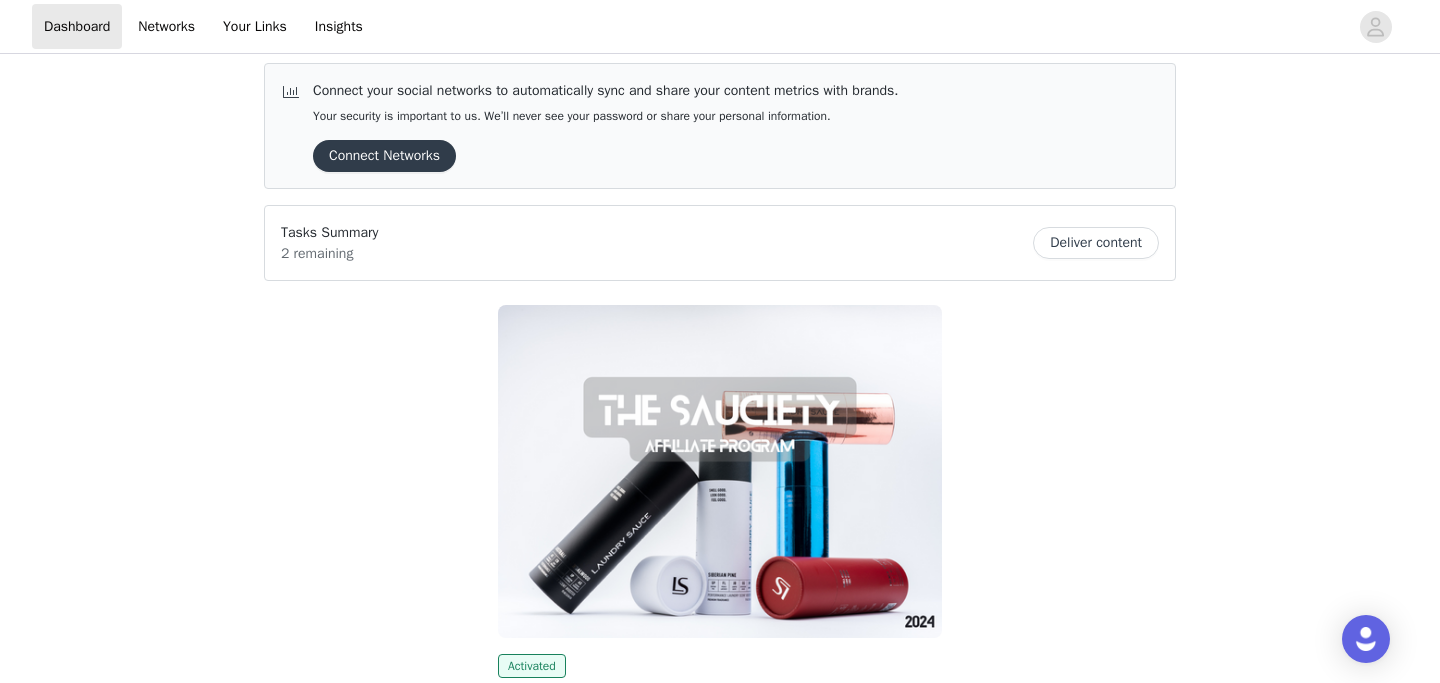 click on "Tasks Summary   2 remaining     Deliver content" at bounding box center (720, 243) 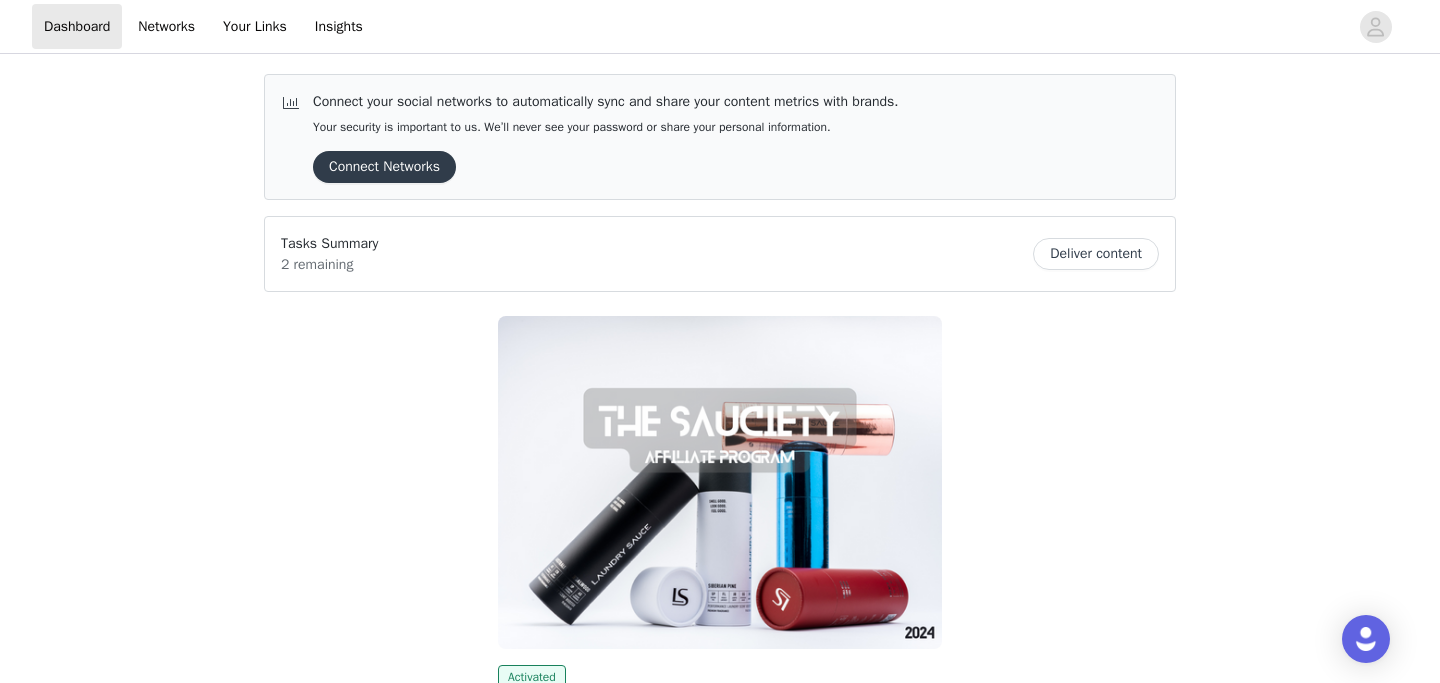 scroll, scrollTop: 0, scrollLeft: 0, axis: both 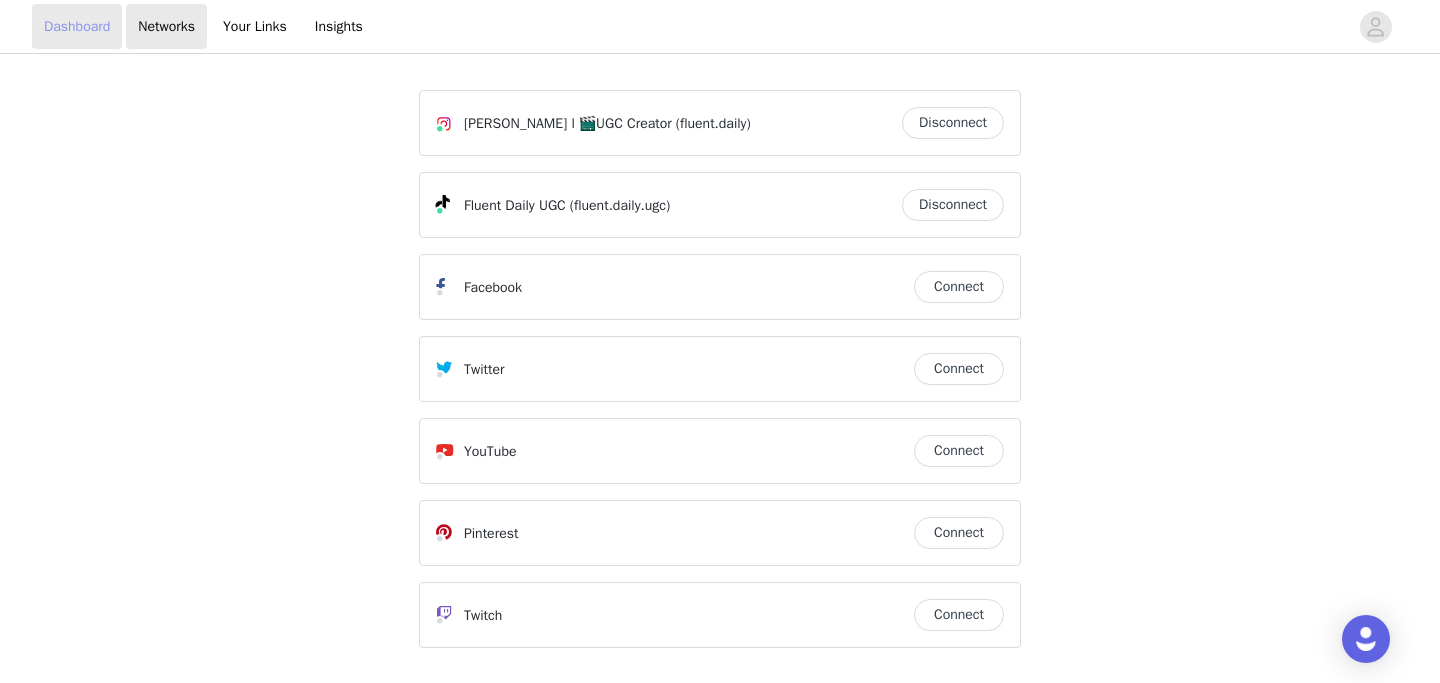 click on "Dashboard" at bounding box center (77, 26) 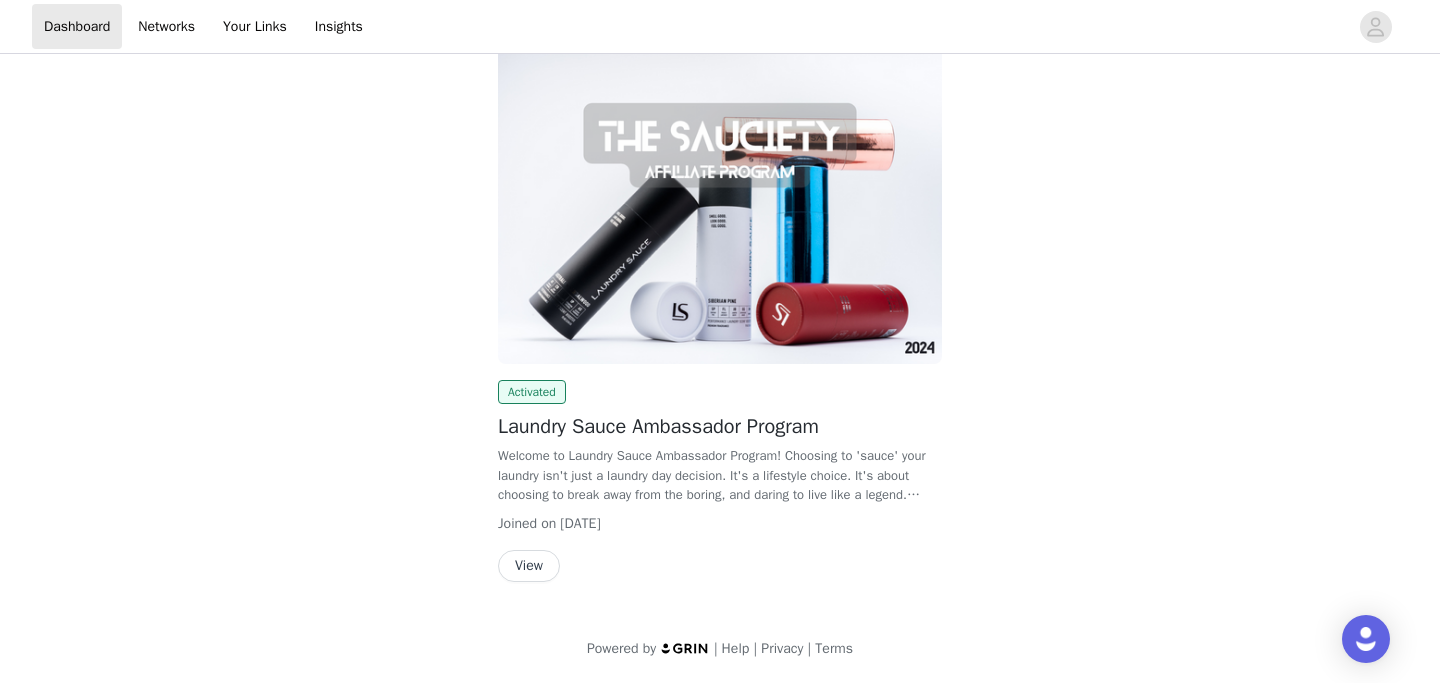 scroll, scrollTop: 286, scrollLeft: 0, axis: vertical 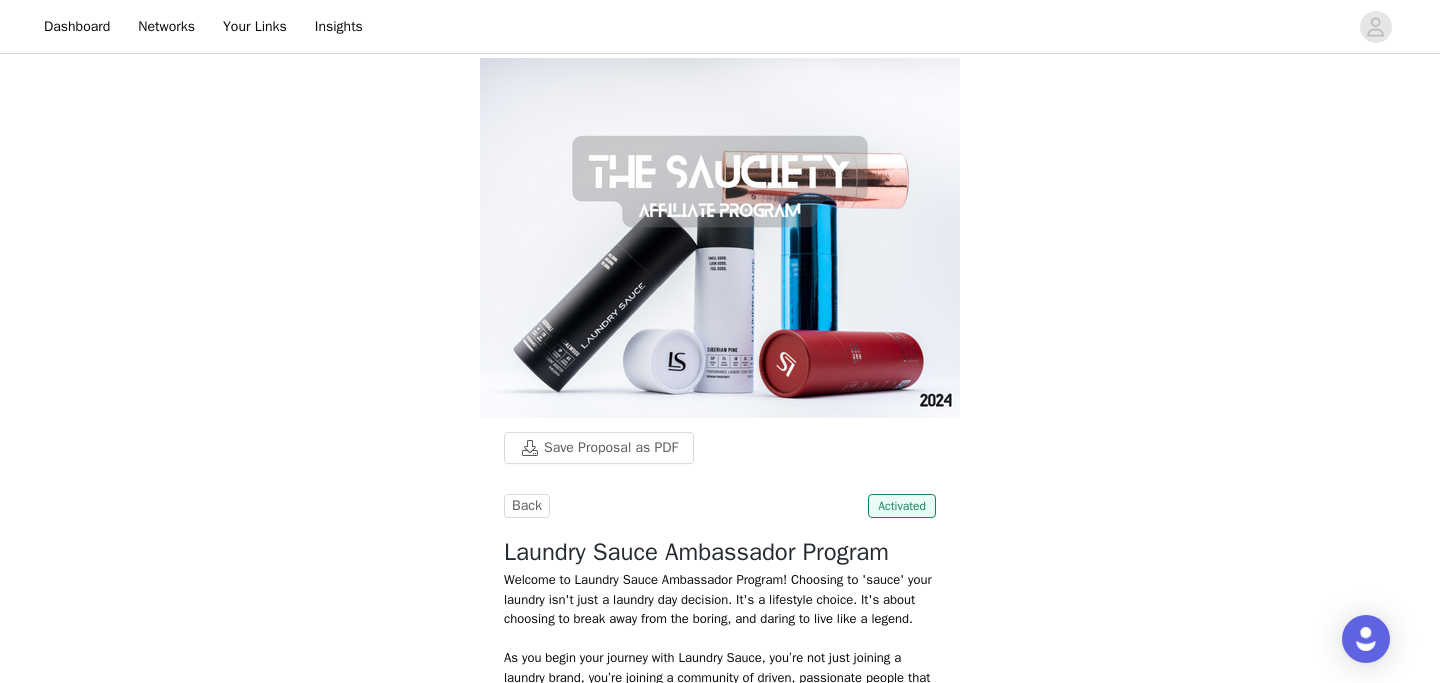 click on "Save Proposal as PDF   Back        Activated
Laundry Sauce Ambassador Program
Welcome to Laundry Sauce Ambassador Program! Choosing to 'sauce' your laundry isn't just a laundry day decision. It's a lifestyle choice. It's about choosing to break away from the boring, and daring to live like a legend.
As you begin your journey with Laundry Sauce, you’re not just joining a laundry brand, you’re joining a community of driven, passionate people that want to win at life and smell amazing doing it.
We believe that everyone deserves the best laundry detergent in the game, and through Laundry Sauce, we're dedicated to delivering just that. We invite you to be the main character of your life, to refuse to settle for mediocrity, and to rise above the status quo.
We're excited to join you on this journey and proud to announce that you are hand-selected to be a part of the Laundry Sauce Ambassador Team!
Expectations :
optional to post )" at bounding box center (720, 1534) 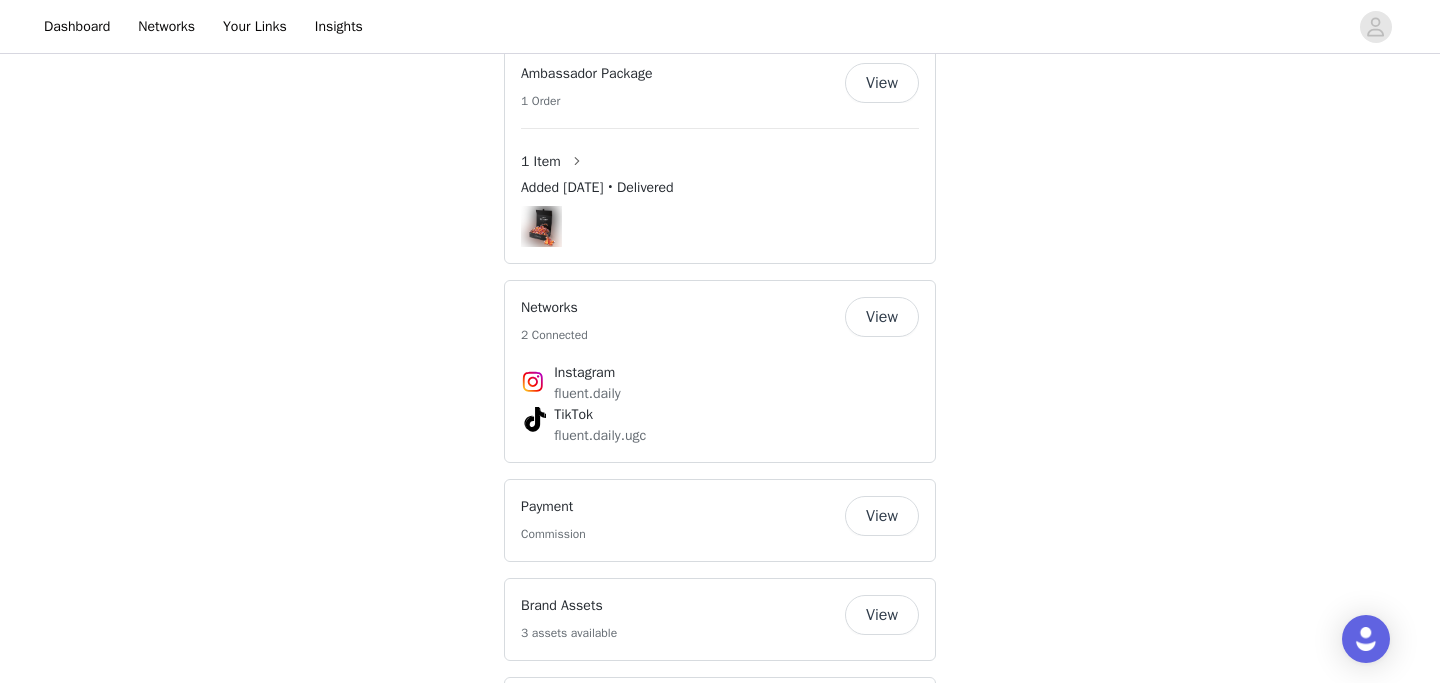 scroll, scrollTop: 1700, scrollLeft: 0, axis: vertical 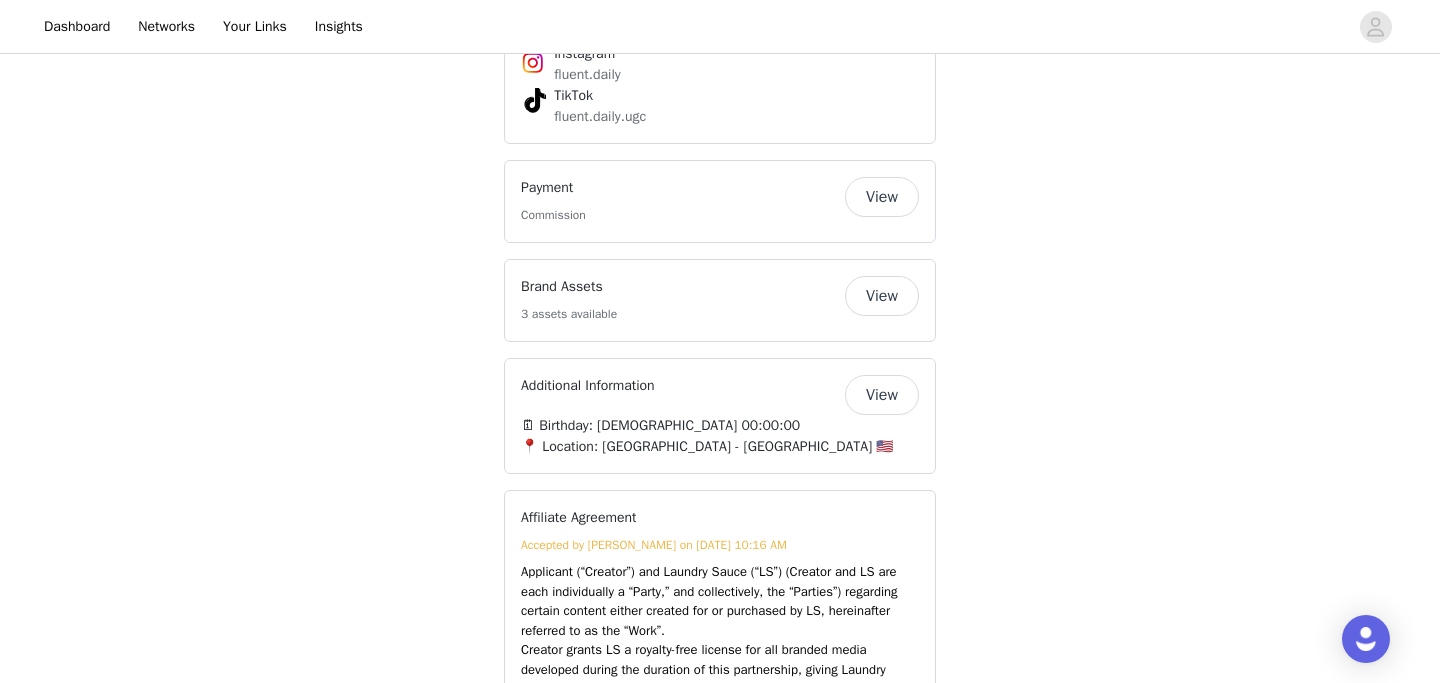 click on "View" at bounding box center (882, 296) 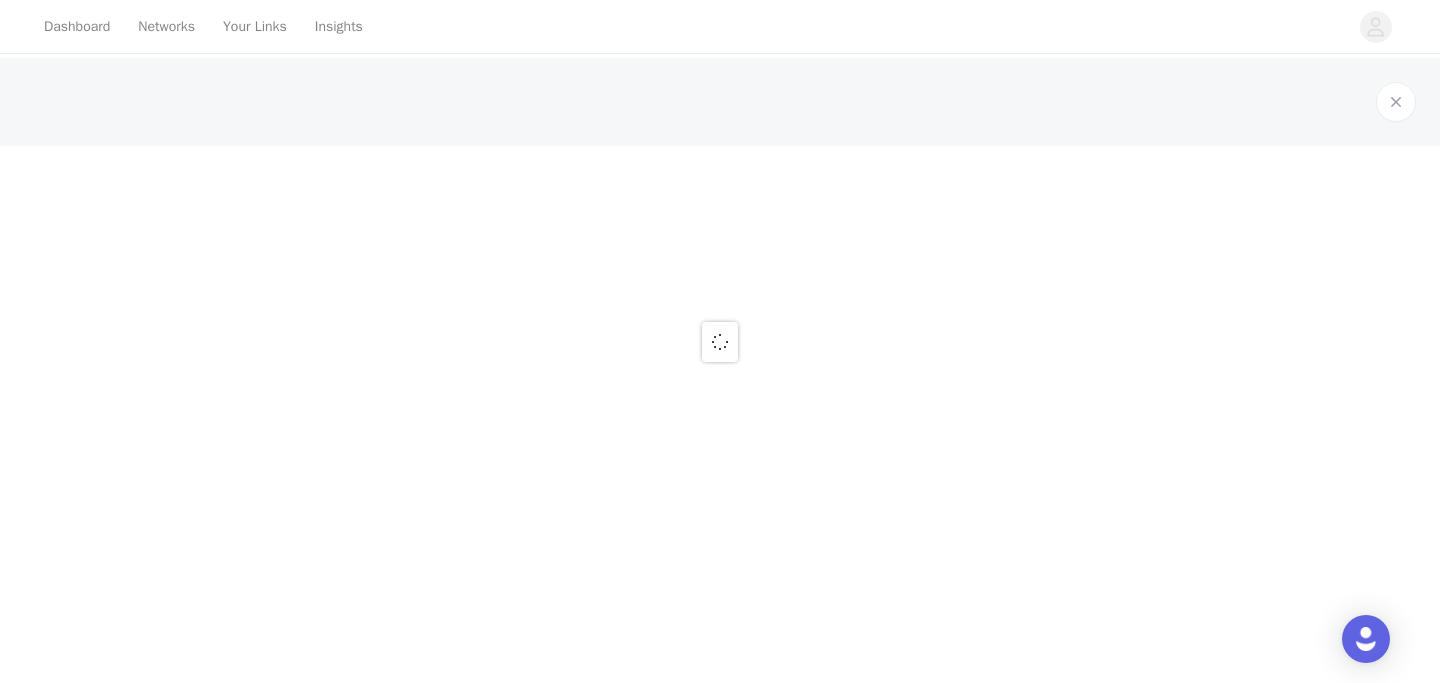 scroll, scrollTop: 0, scrollLeft: 0, axis: both 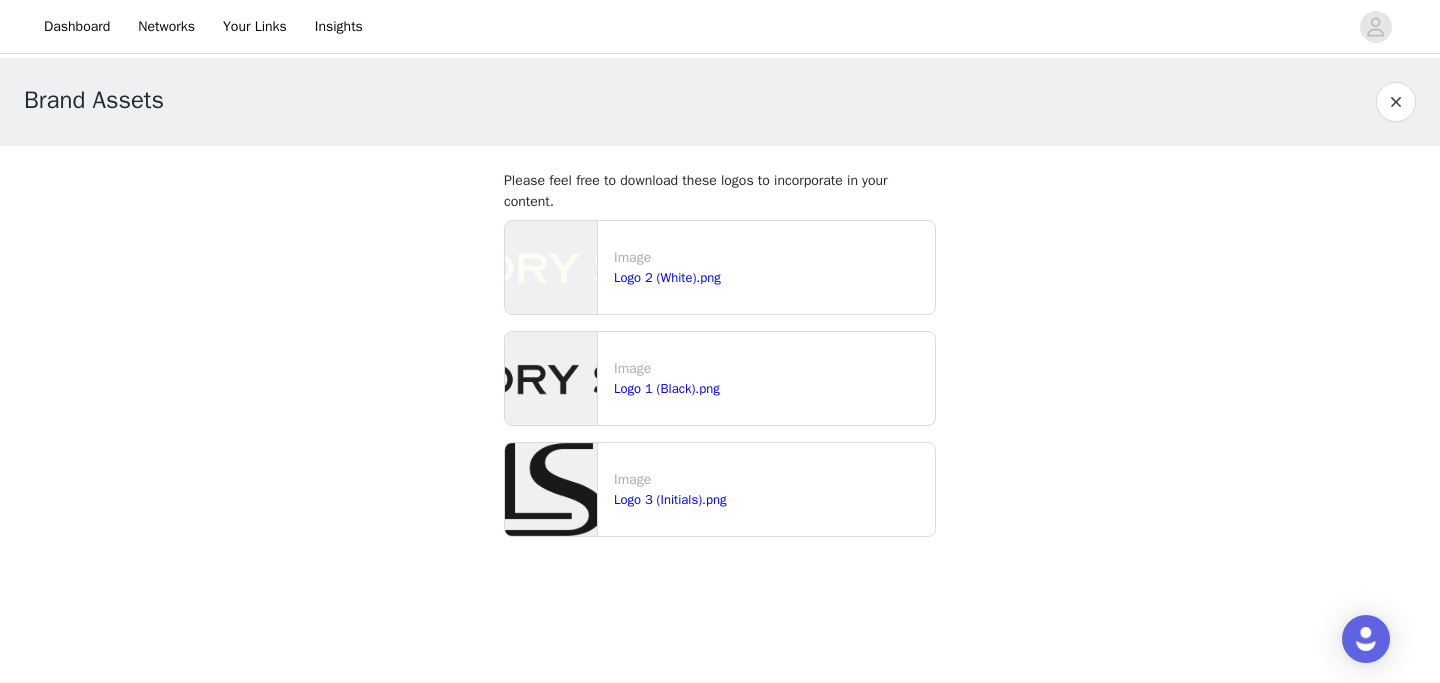 click at bounding box center [1396, 102] 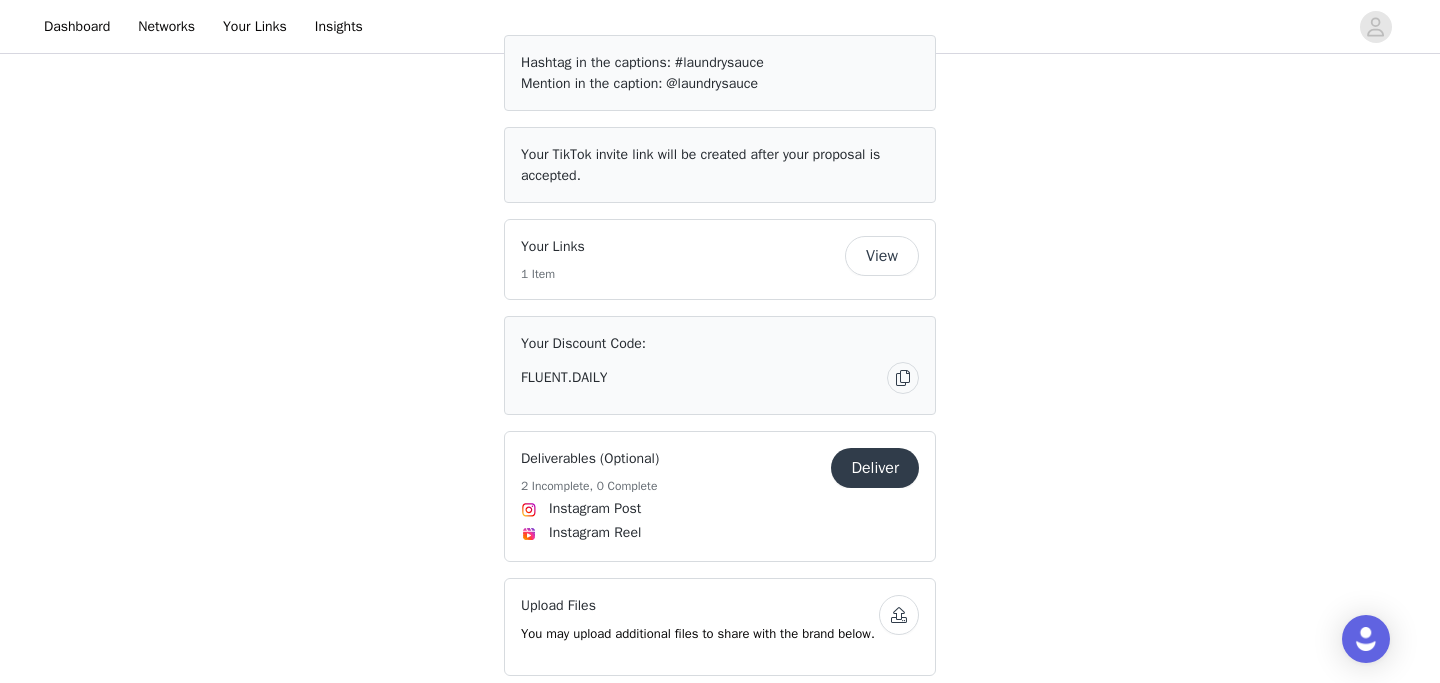 scroll, scrollTop: 1080, scrollLeft: 0, axis: vertical 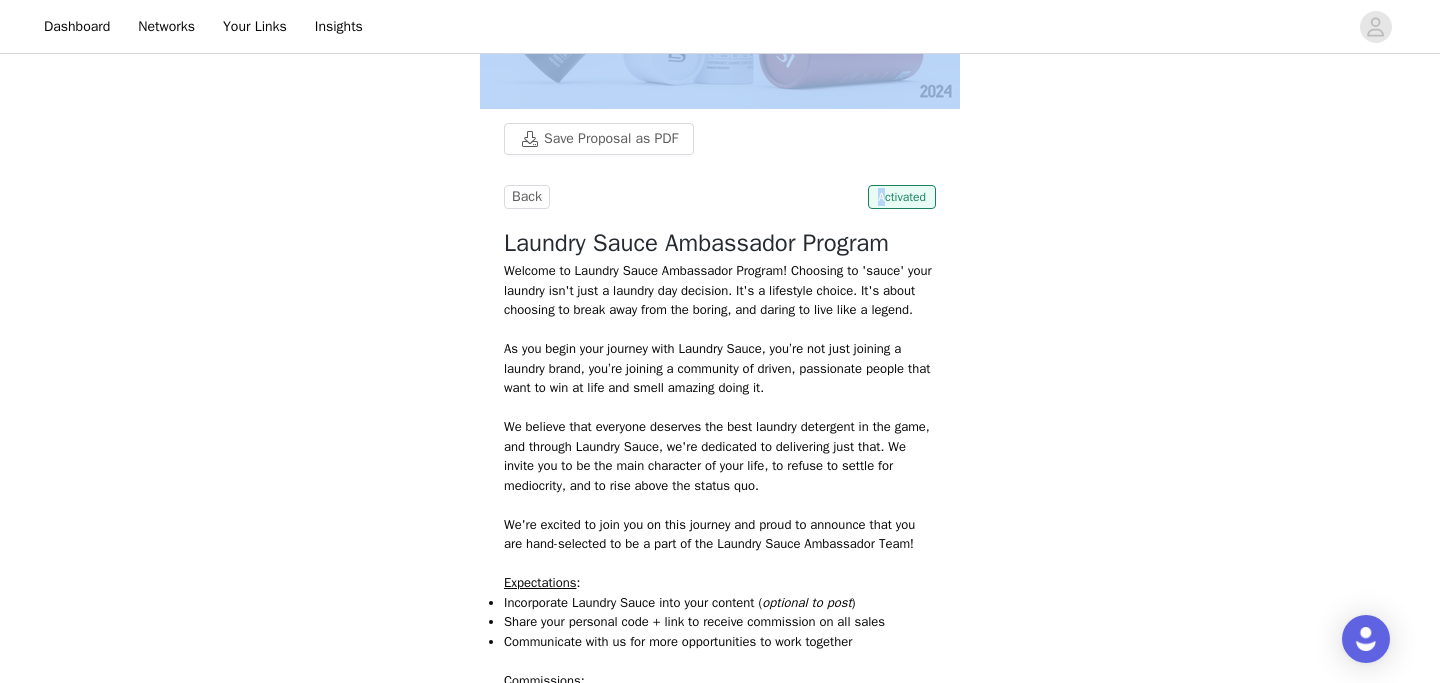 drag, startPoint x: 1422, startPoint y: 151, endPoint x: 1422, endPoint y: 32, distance: 119 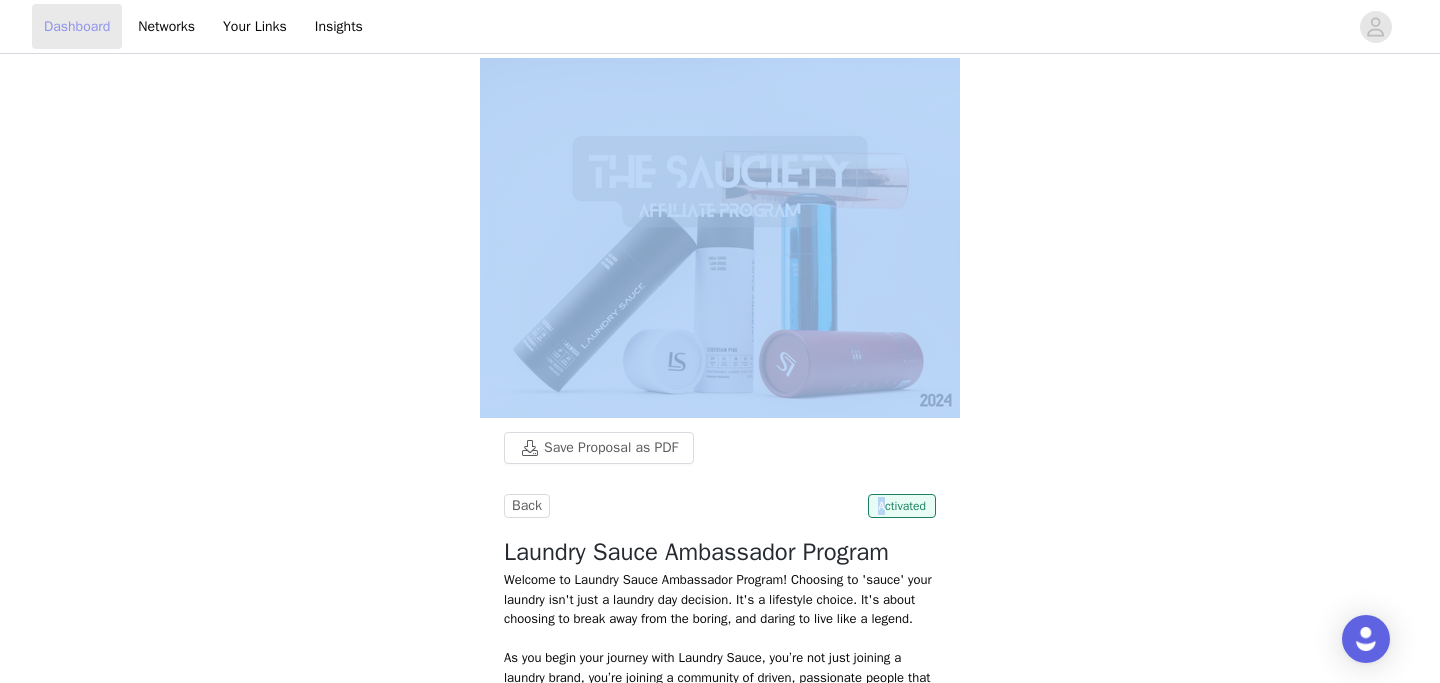 click on "Dashboard" at bounding box center [77, 26] 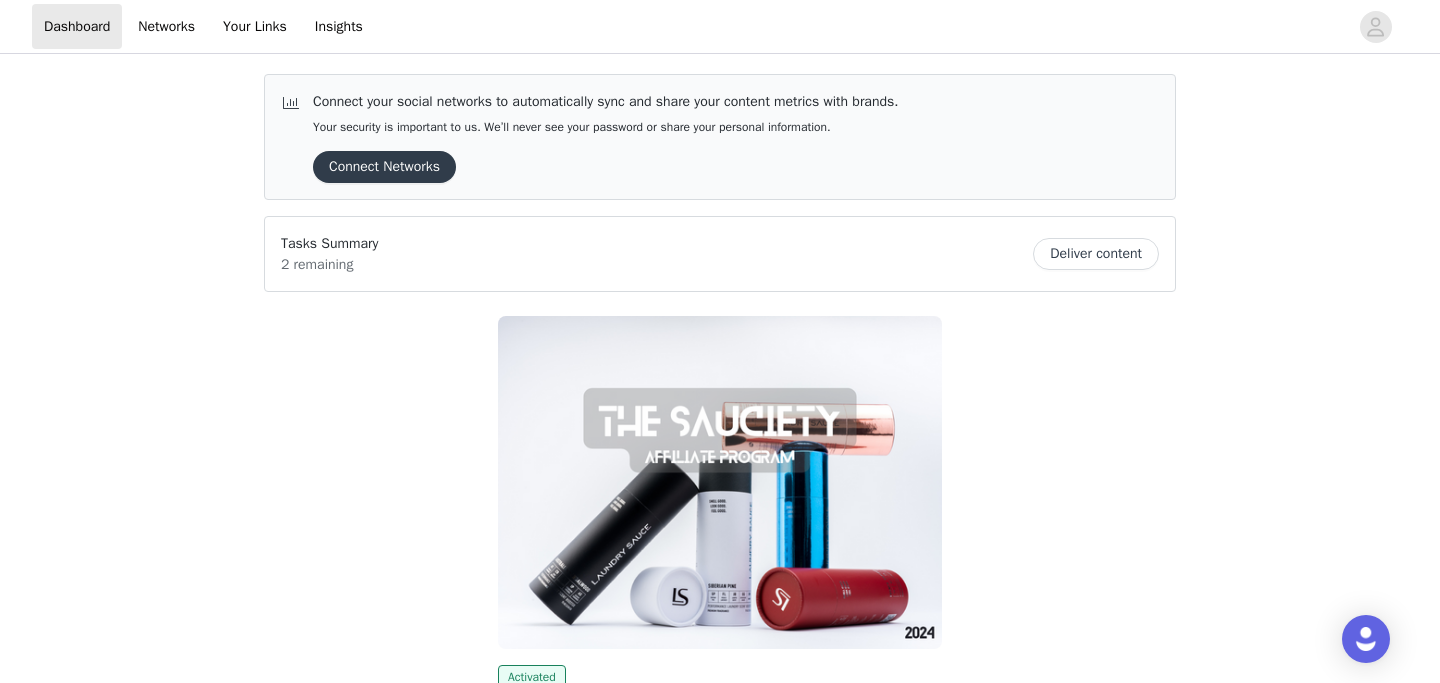click on "Activated    Laundry Sauce Ambassador Program   Welcome to Laundry Sauce Ambassador Program! Choosing to 'sauce' your laundry isn't just a laundry day decision. It's a lifestyle choice. It's about choosing to break away from the boring, and daring to live like a legend.
As you begin your journey with Laundry Sauce, you’re not just joining a laundry brand, you’re joining a community of driven, passionate people that want to win at life and smell amazing doing it.
We believe that everyone deserves the best laundry detergent in the game, and through Laundry Sauce, we're dedicated to delivering just that. We invite you to be the main character of your life, to refuse to settle for mediocrity, and to rise above the status quo.
We're excited to join you on this journey and proud to announce that you are hand-selected to be a part of the Laundry Sauce Ambassador Team!
Expectations :
Incorporate Laundry Sauce into your content ( optional to post )
Commissions:" at bounding box center (720, 595) 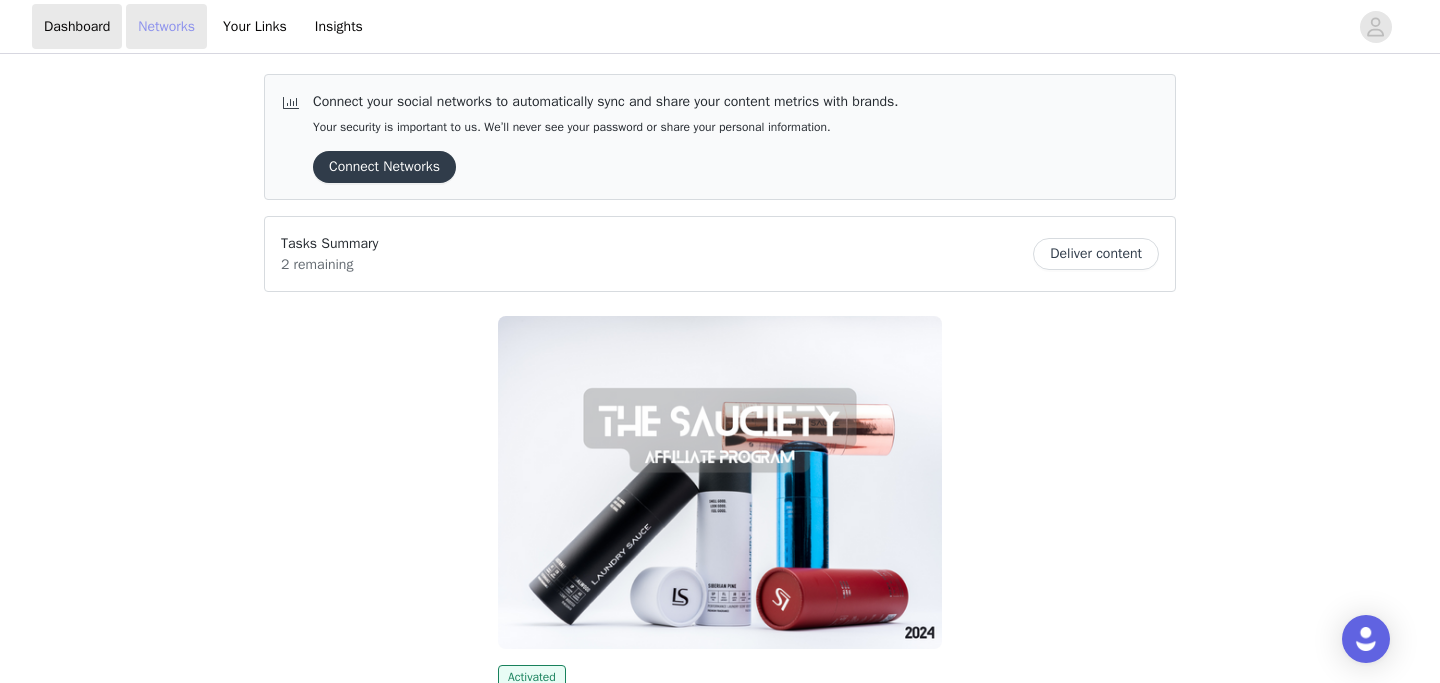 click on "Networks" at bounding box center [166, 26] 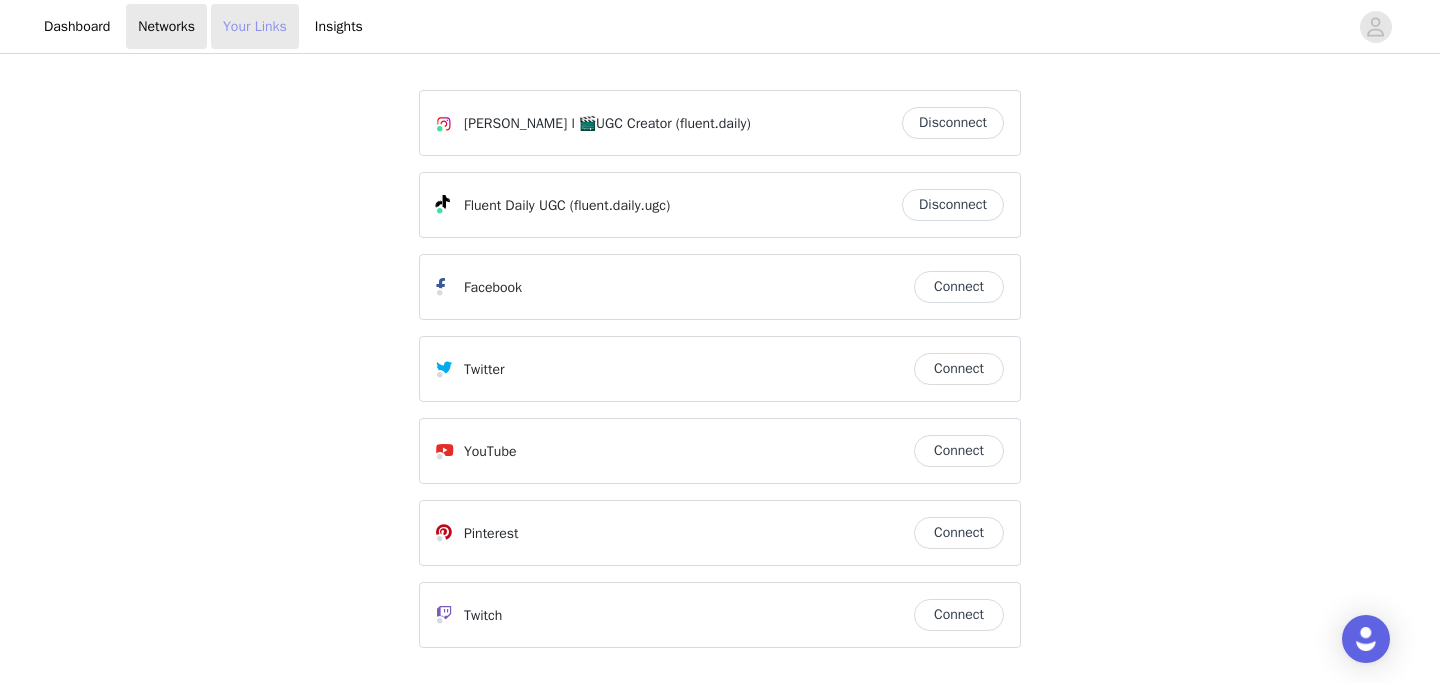click on "Your Links" at bounding box center [255, 26] 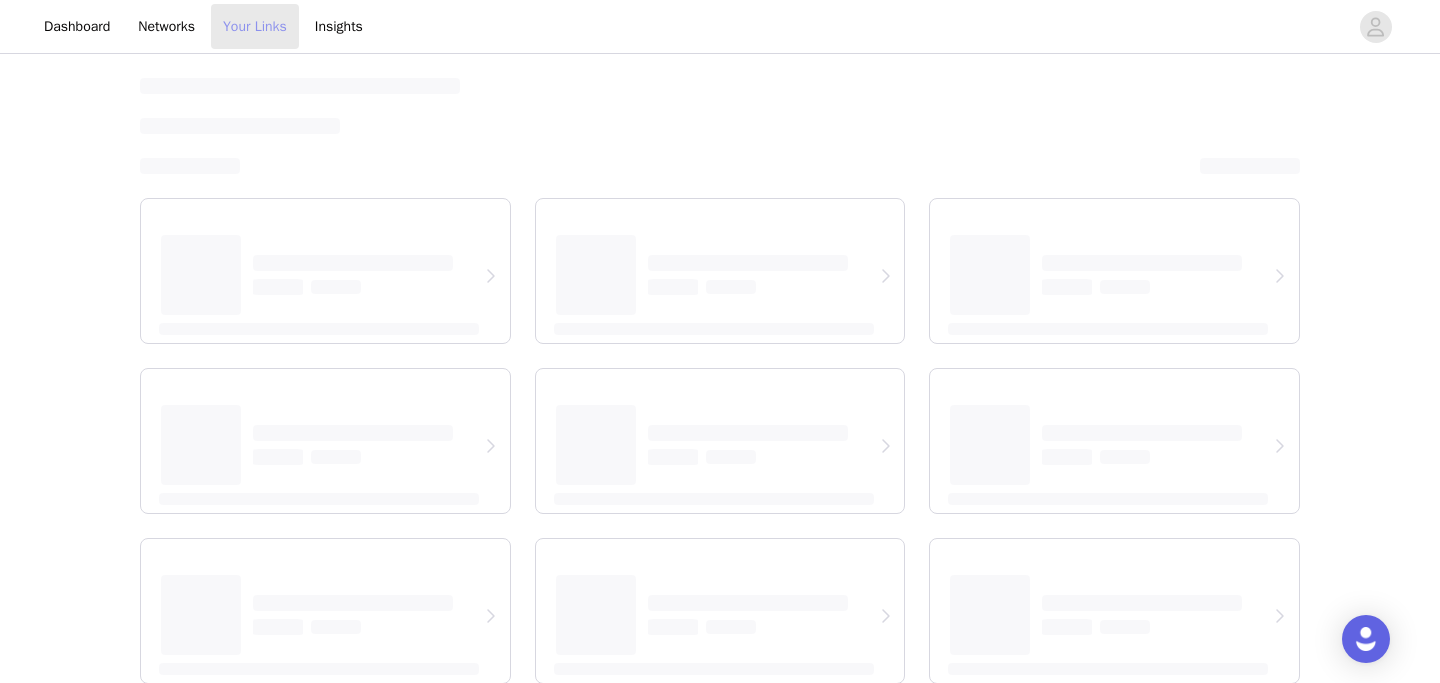 select on "12" 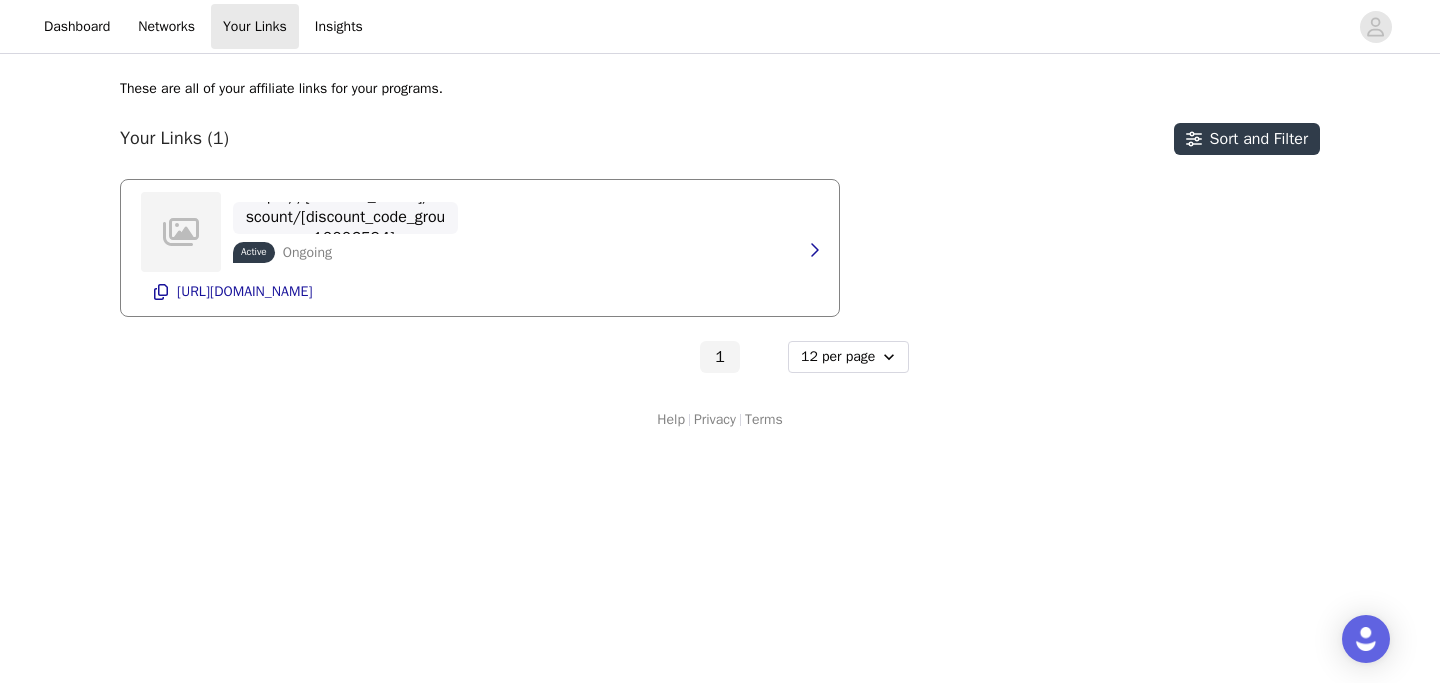 click on "https://[DOMAIN_NAME]/discount/[discount_code_group_10006594]" at bounding box center (345, 217) 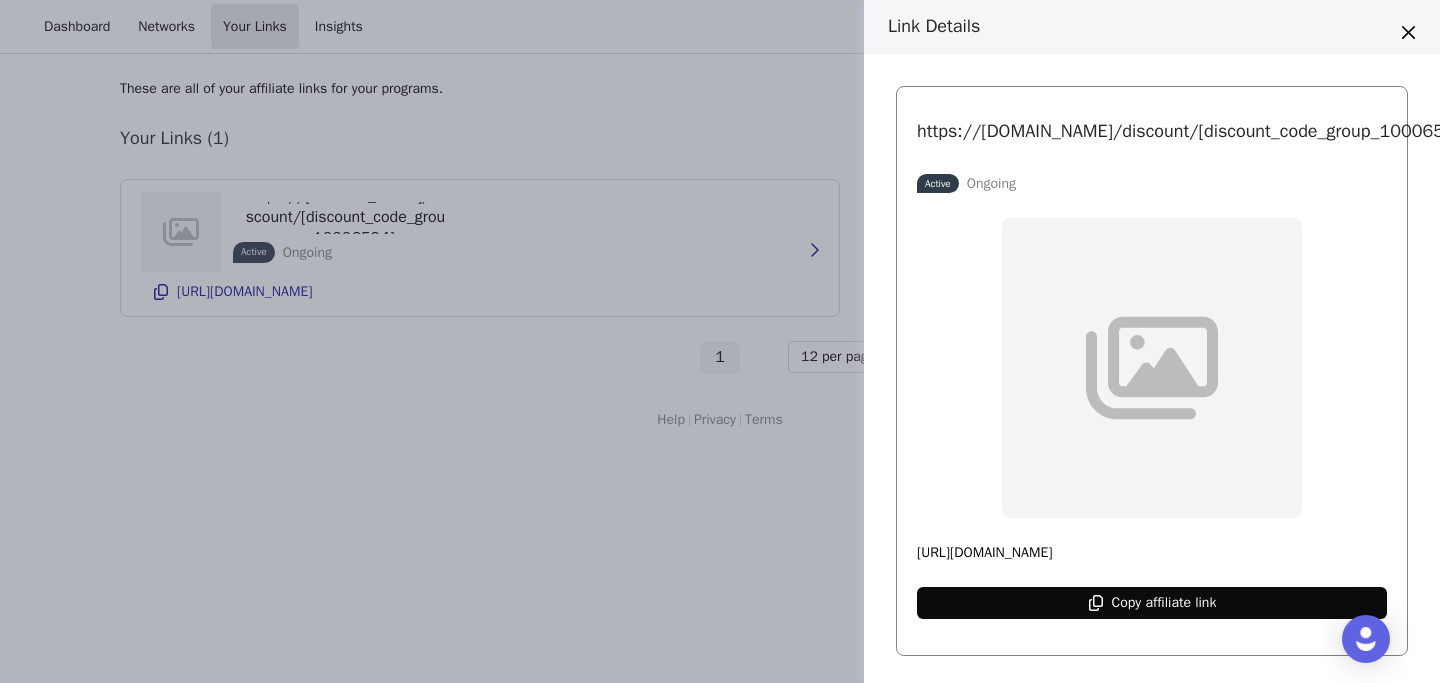 click at bounding box center [1152, 368] 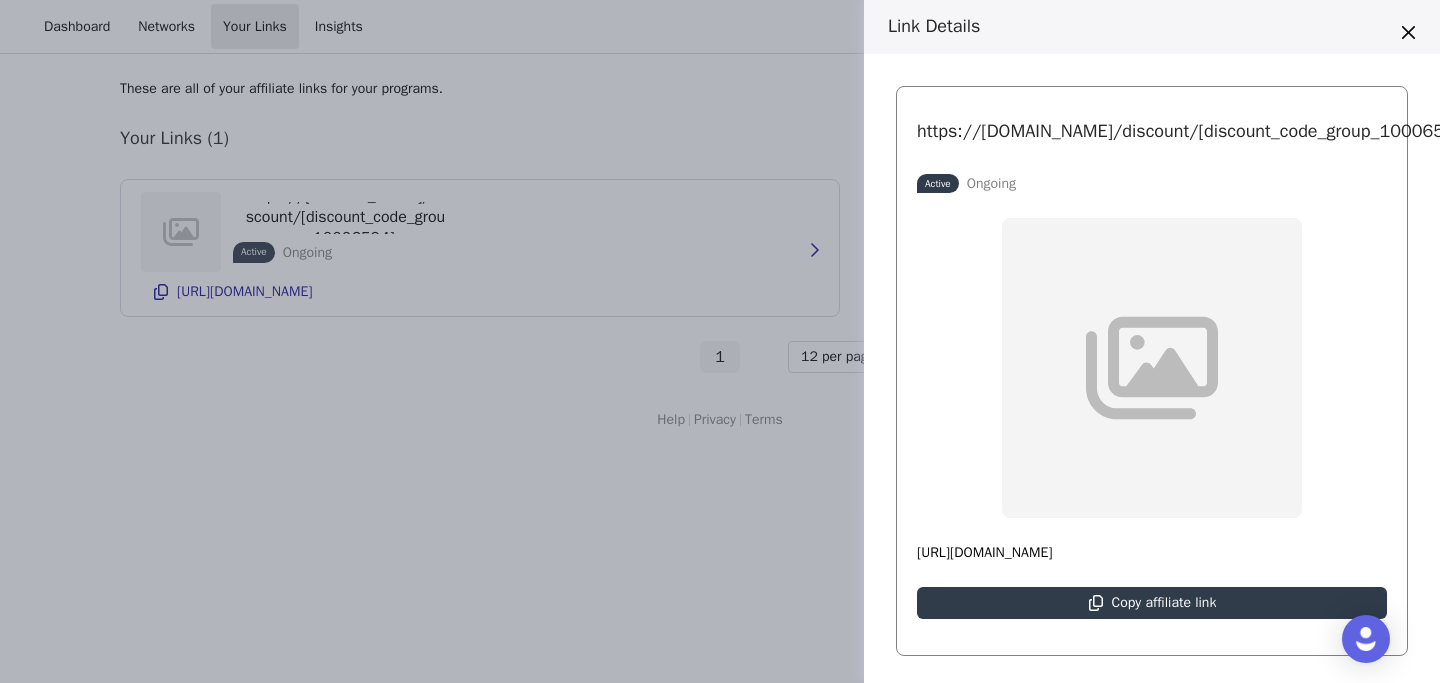 click on "Ongoing" at bounding box center (991, 183) 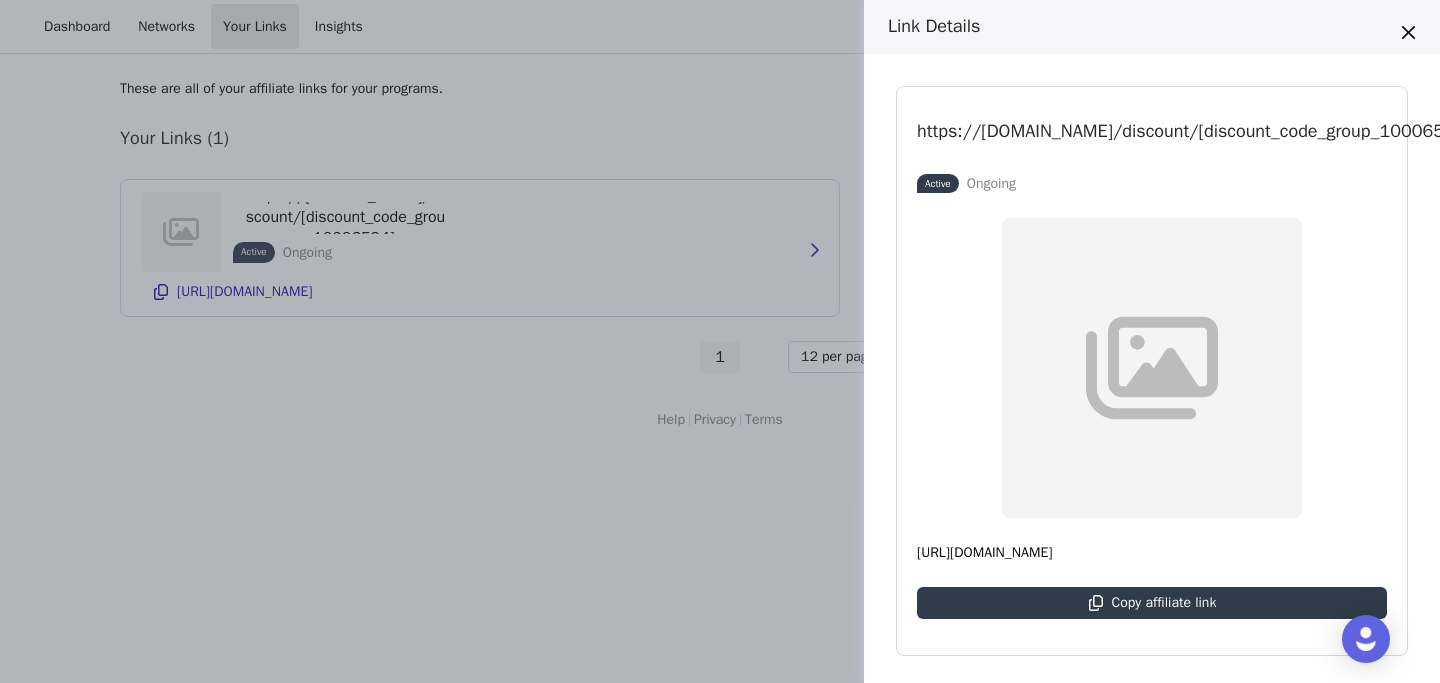 click on "Link Details https://[DOMAIN_NAME]/discount/[discount_code_group_10006594] Active Ongoing [URL][DOMAIN_NAME] Copy affiliate link Destination URL: https://[DOMAIN_NAME]/discount/[discount_code_group_10006594] Programs: Laundry Sauce Ambassador Program Payout Details: Percentage of Sale 30% Start Date: [DATE] End Date: Ongoing" at bounding box center [720, 341] 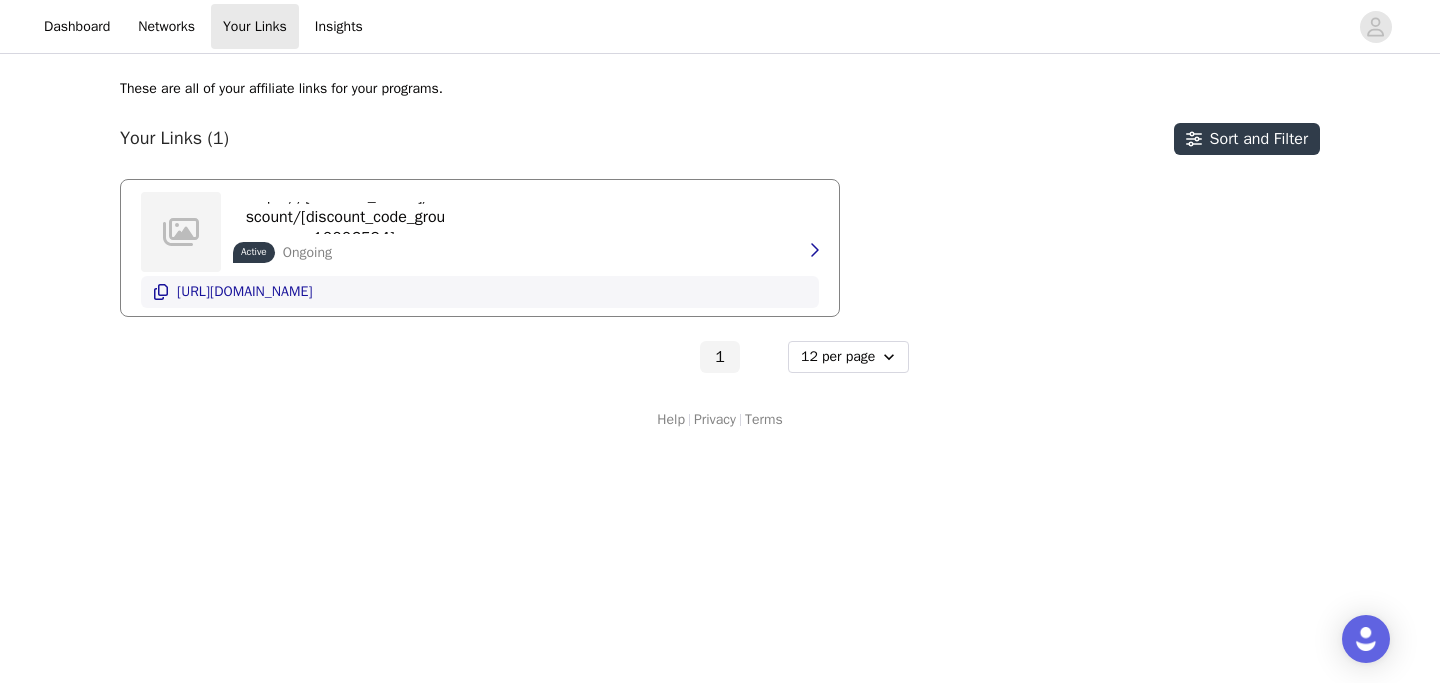 drag, startPoint x: 429, startPoint y: 293, endPoint x: 337, endPoint y: 291, distance: 92.021736 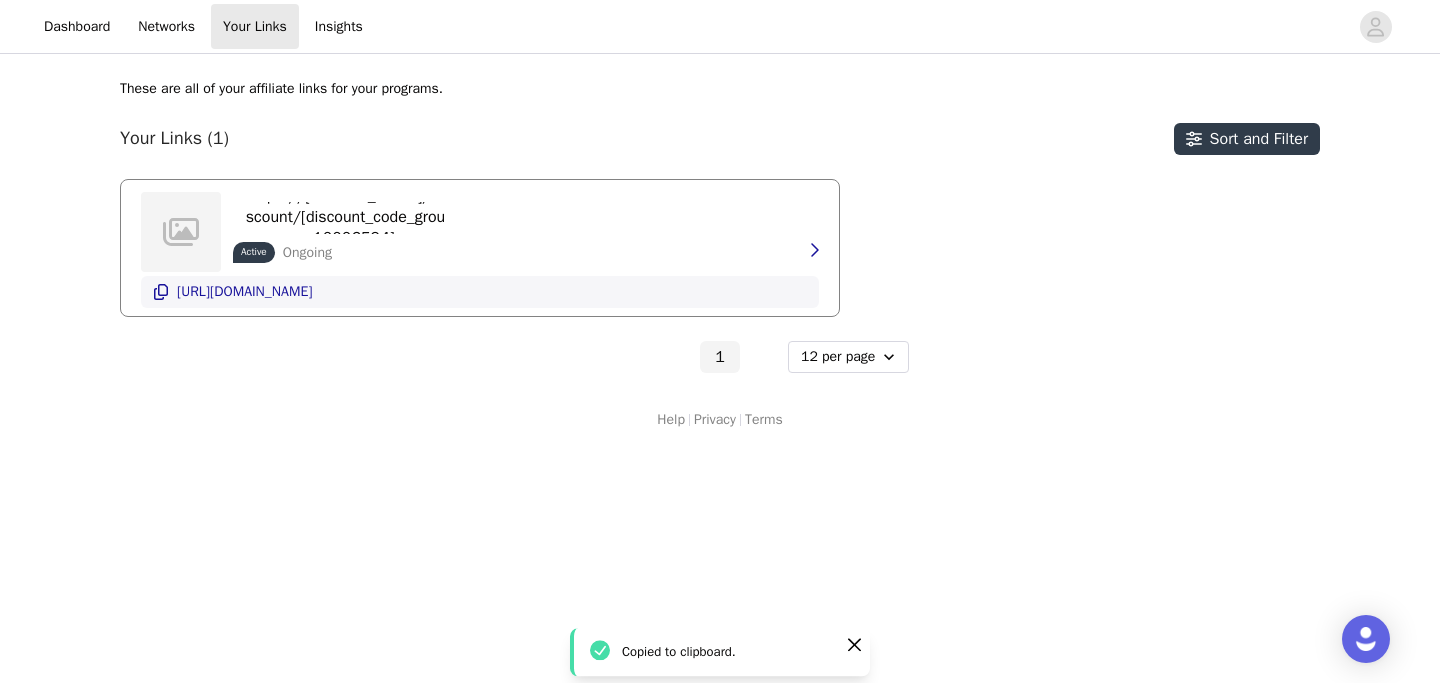 click on "[URL][DOMAIN_NAME]" at bounding box center (244, 292) 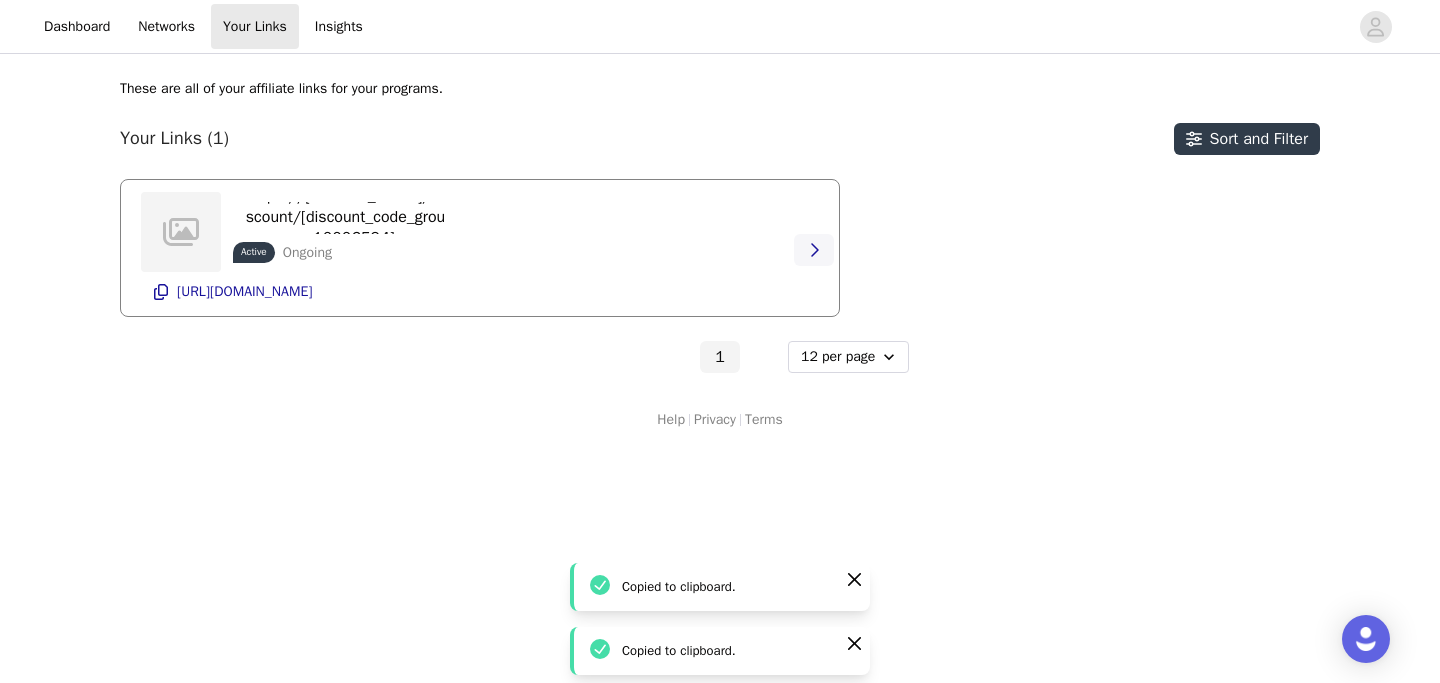 click 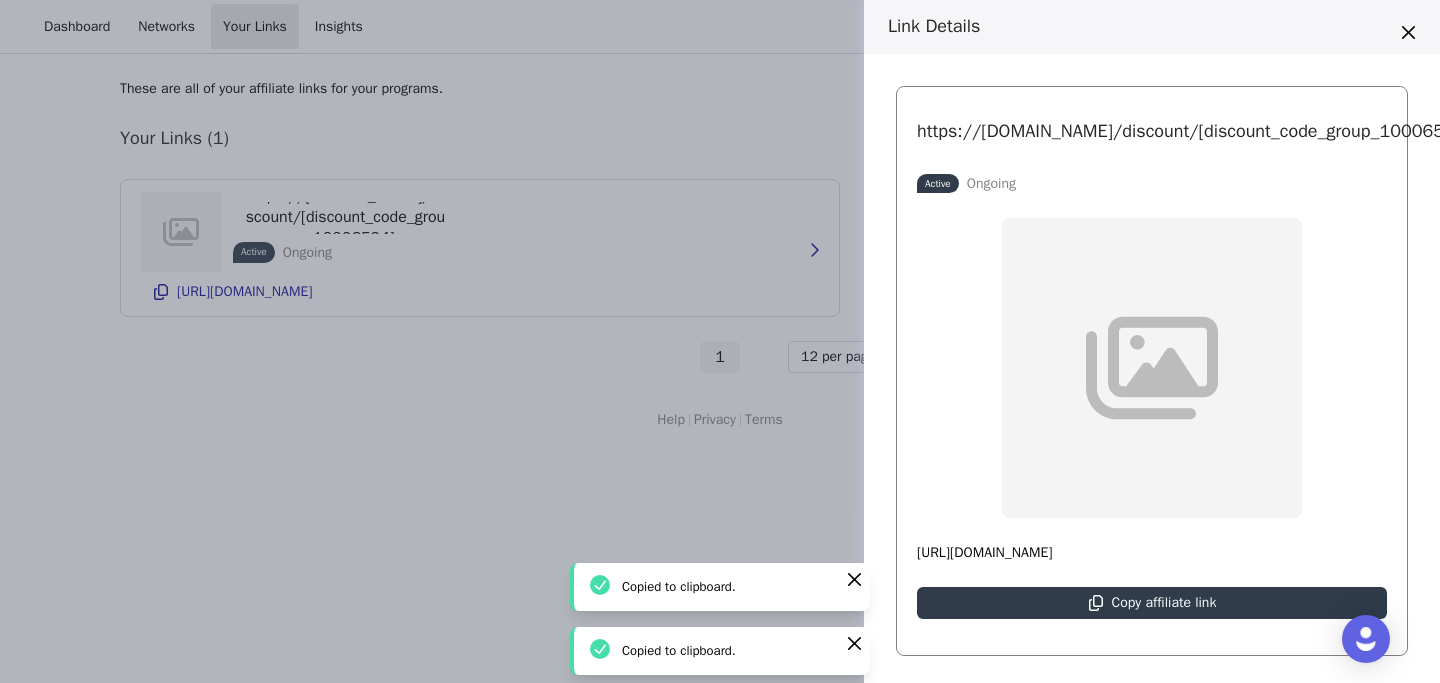 click on "Active Ongoing [URL][DOMAIN_NAME] Copy affiliate link" at bounding box center [1152, 396] 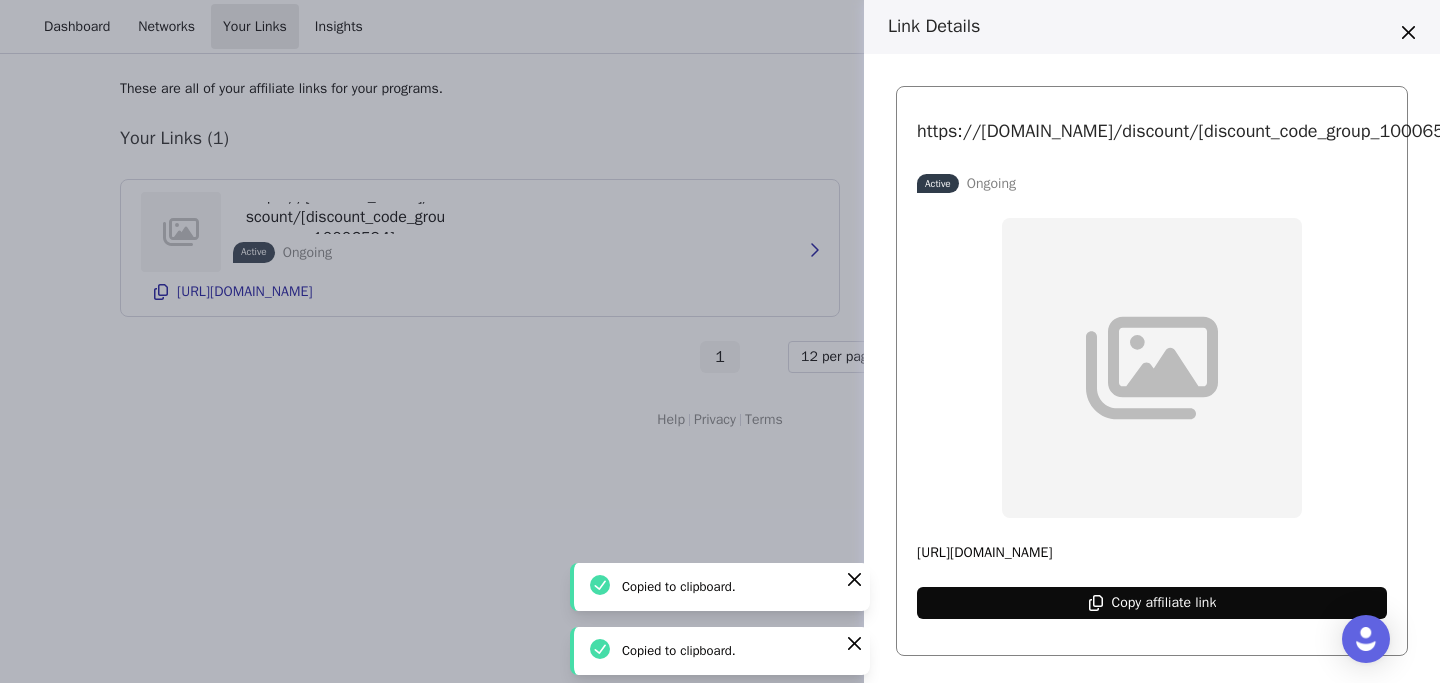 click on "Copy affiliate link" at bounding box center [1164, 603] 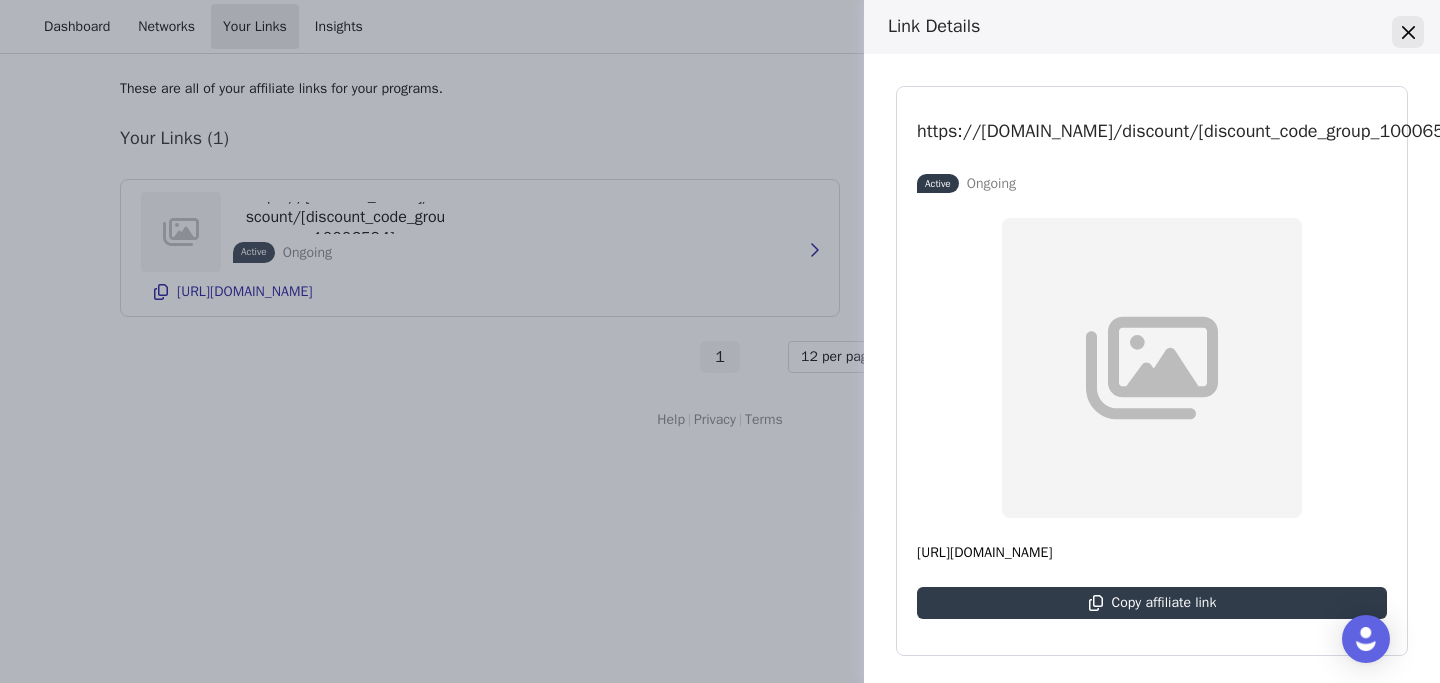 click 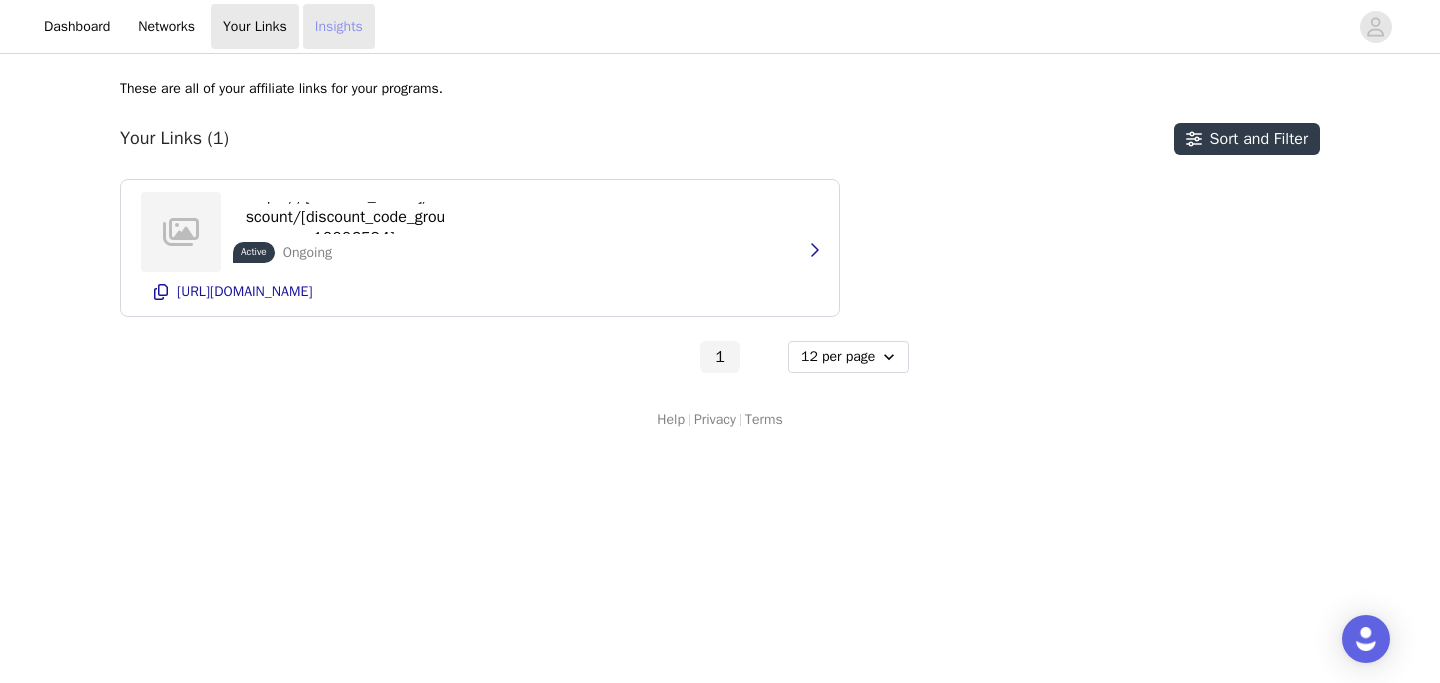 click on "Insights" at bounding box center (339, 26) 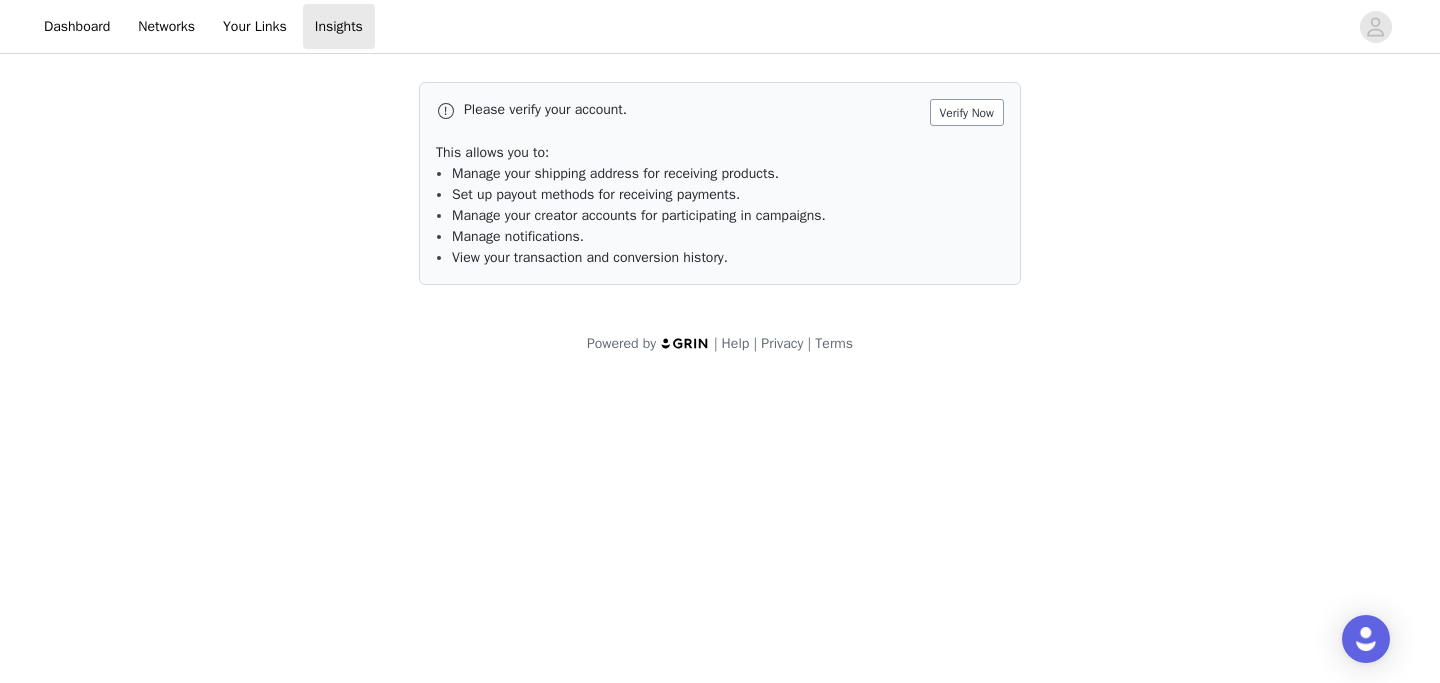 click on "Verify Now" at bounding box center [967, 112] 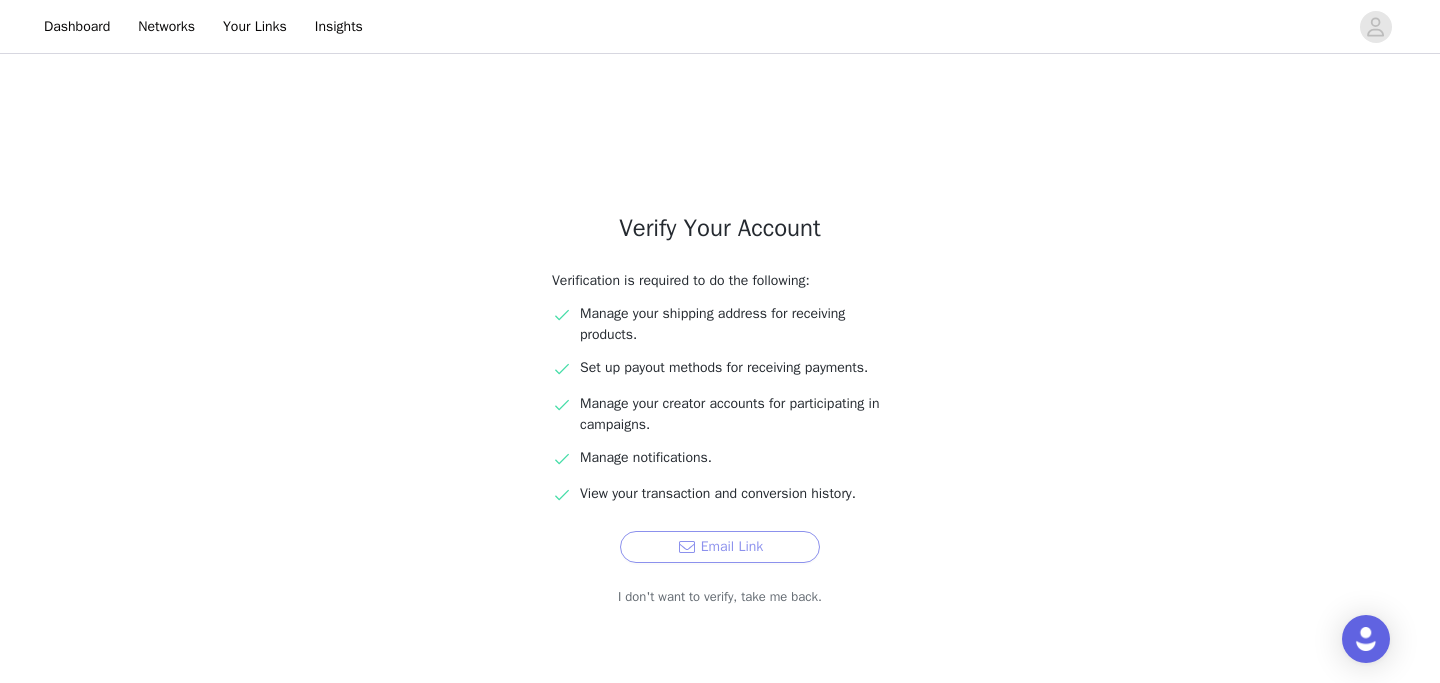 click on "Email Link" at bounding box center (720, 547) 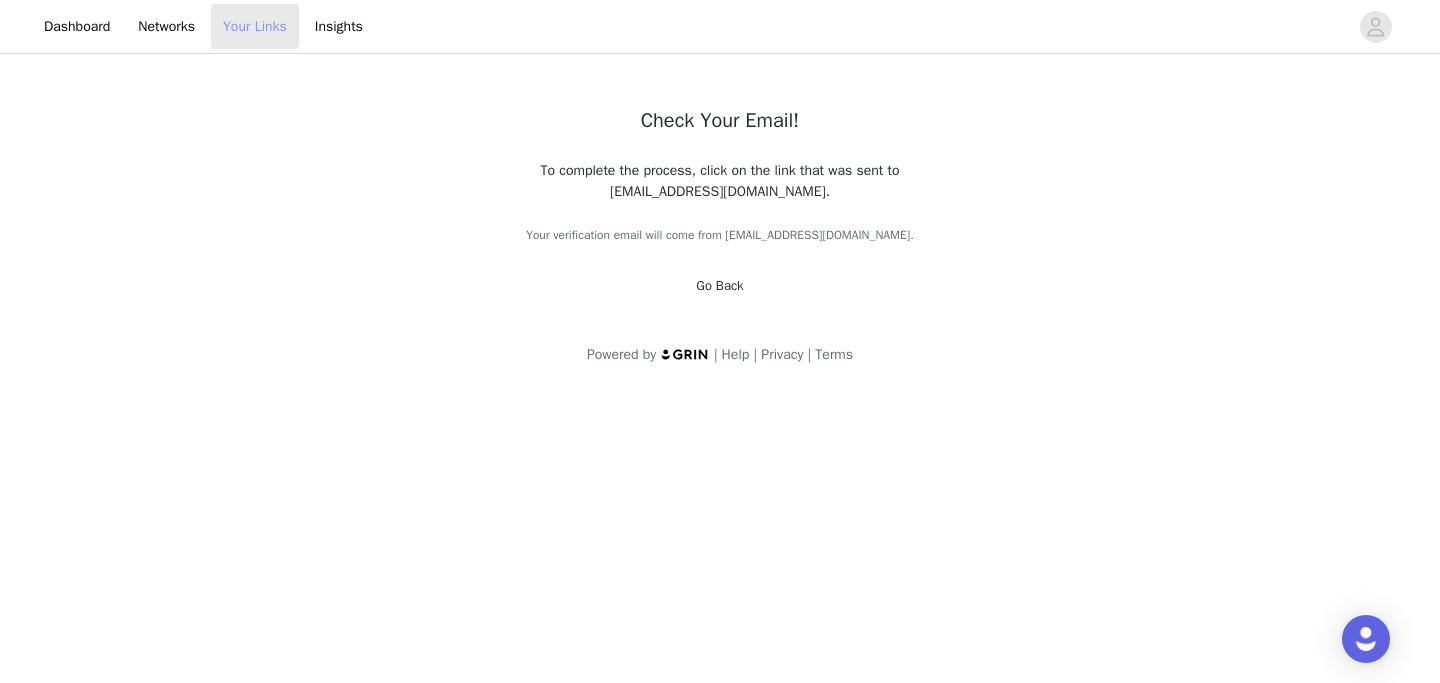 click on "Your Links" at bounding box center [255, 26] 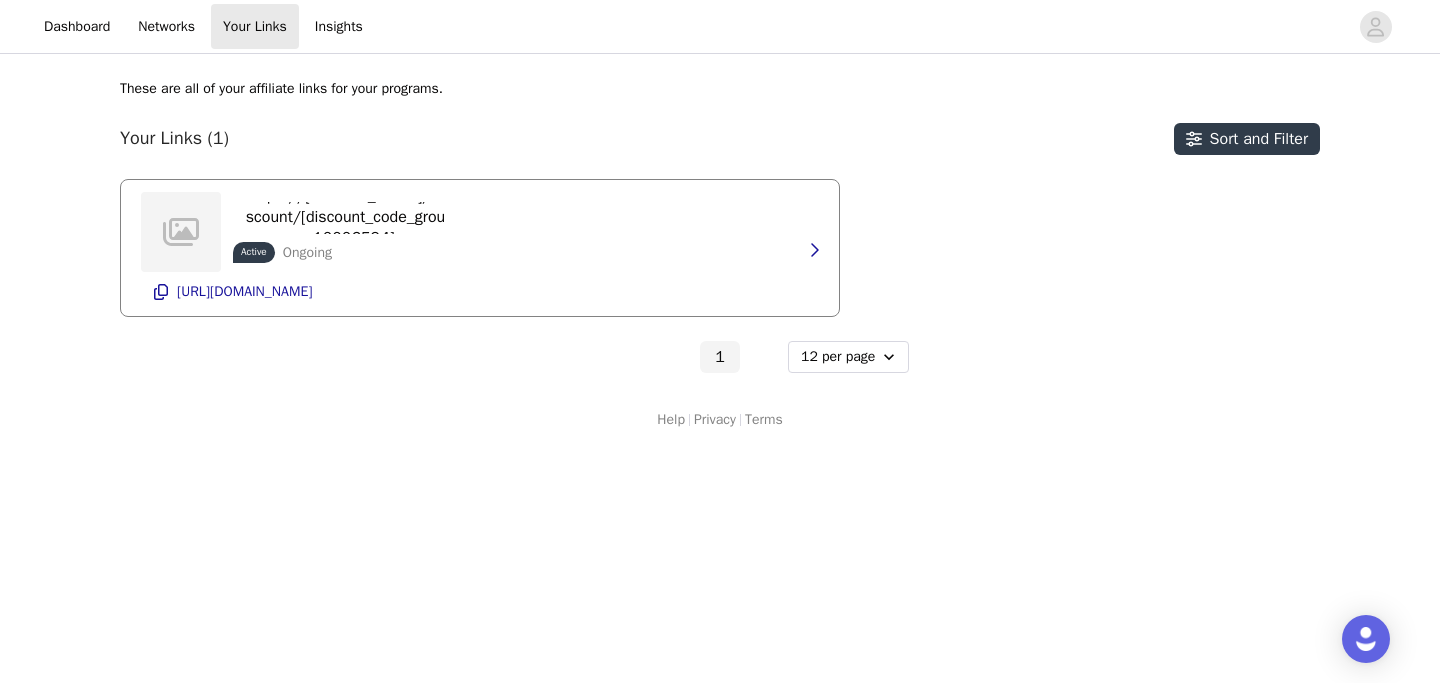 click on "Active" at bounding box center [254, 251] 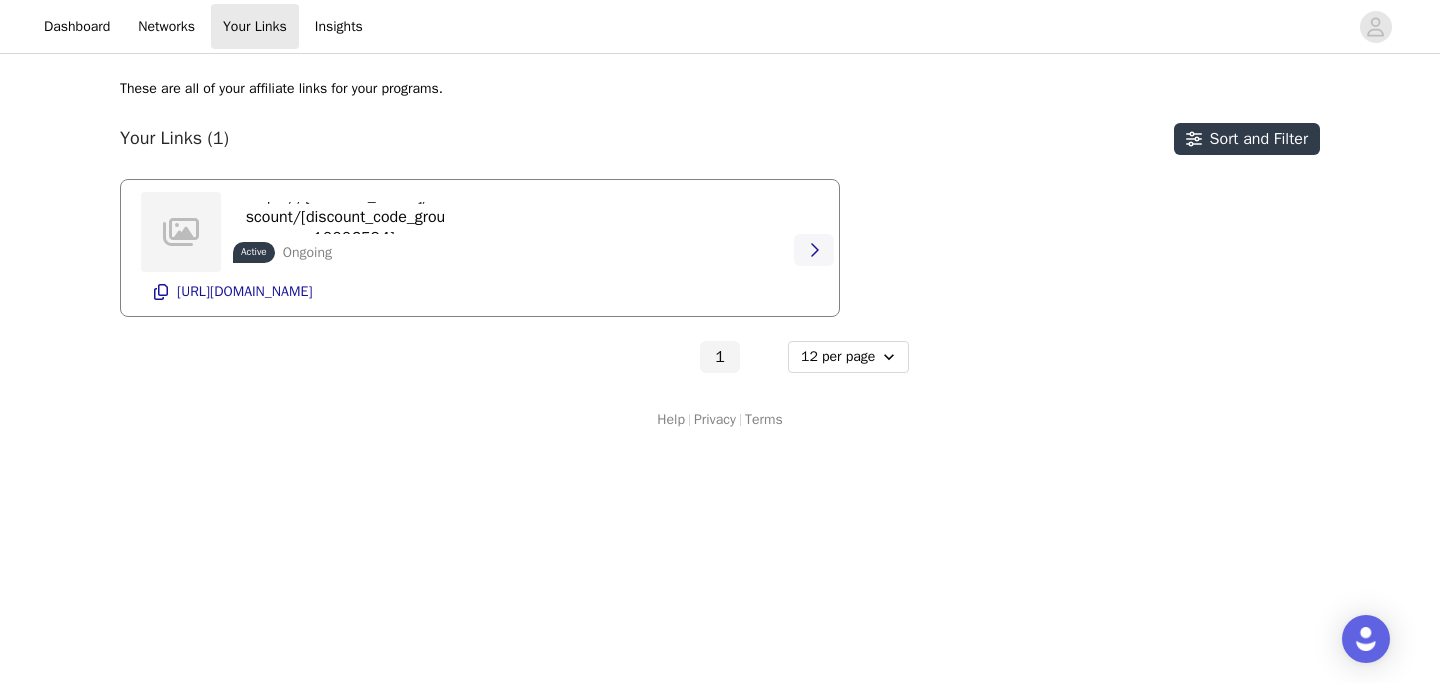 click 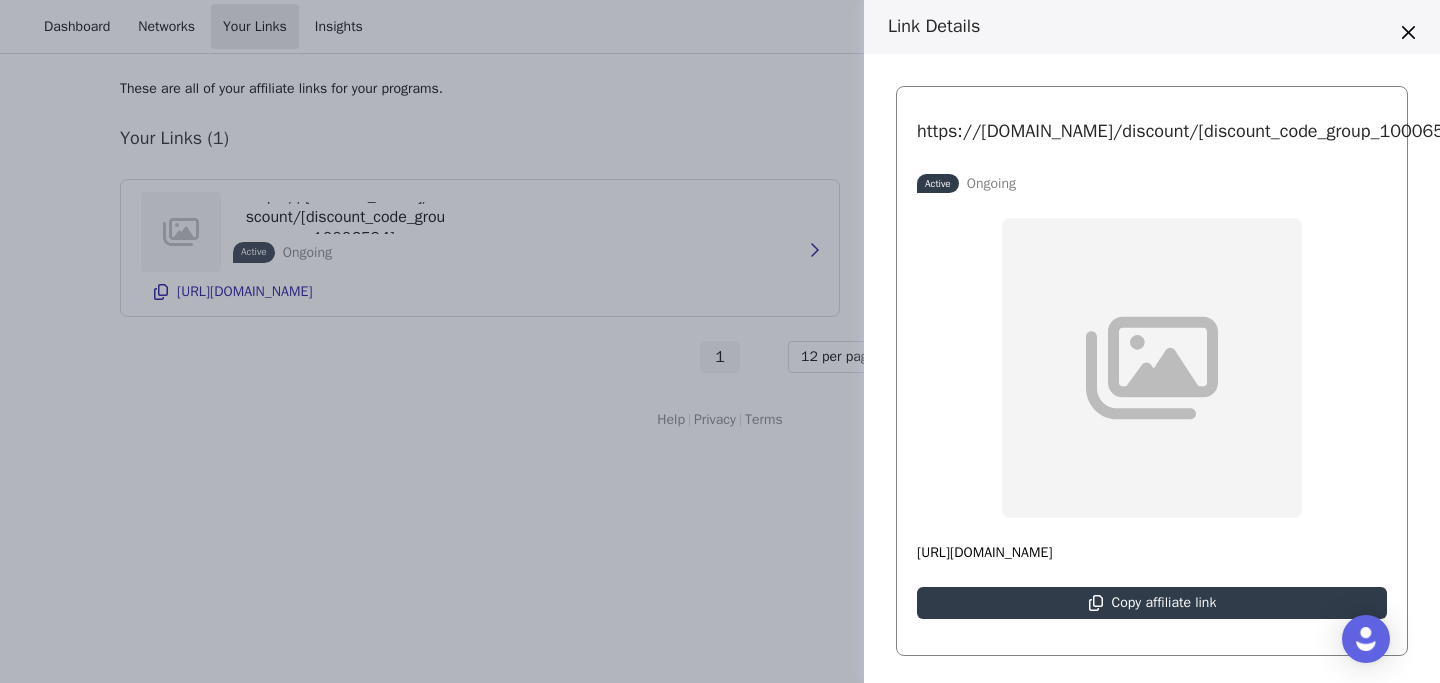drag, startPoint x: 1046, startPoint y: 250, endPoint x: 1087, endPoint y: 552, distance: 304.77042 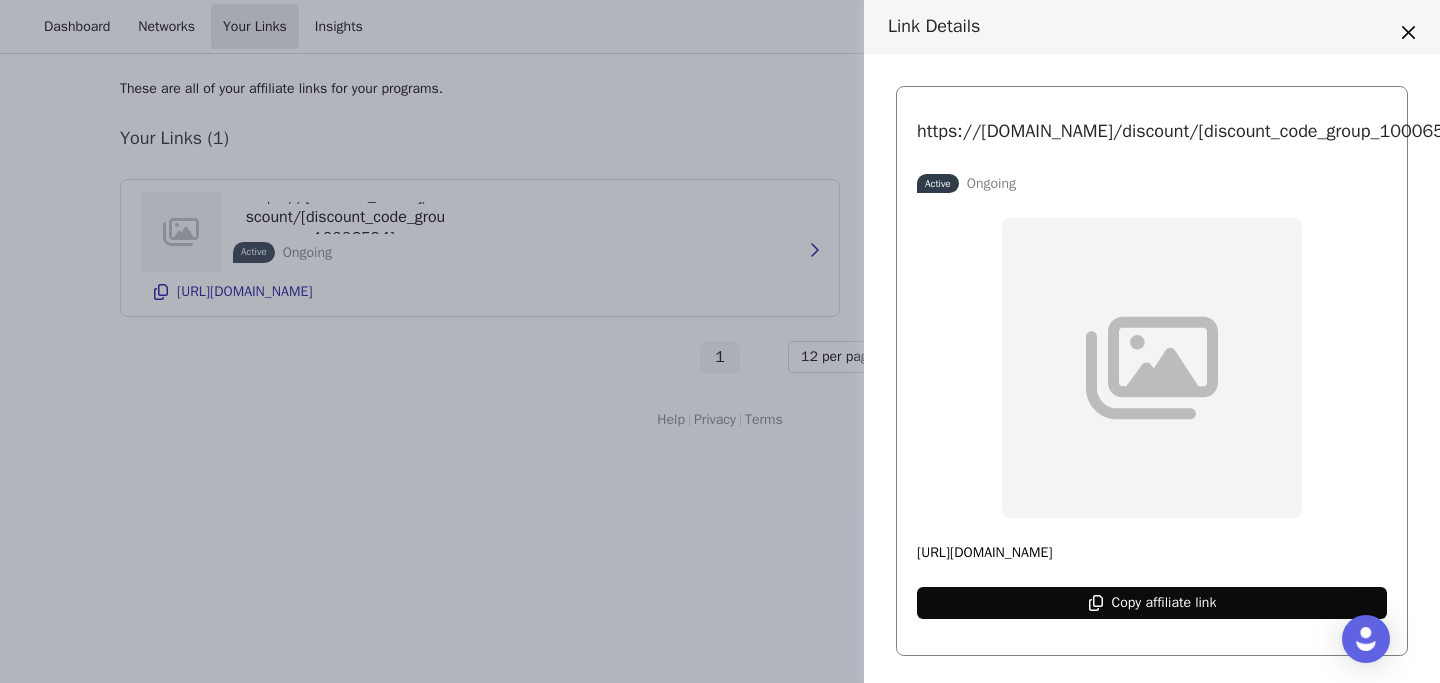 click on "Copy affiliate link" at bounding box center (1164, 603) 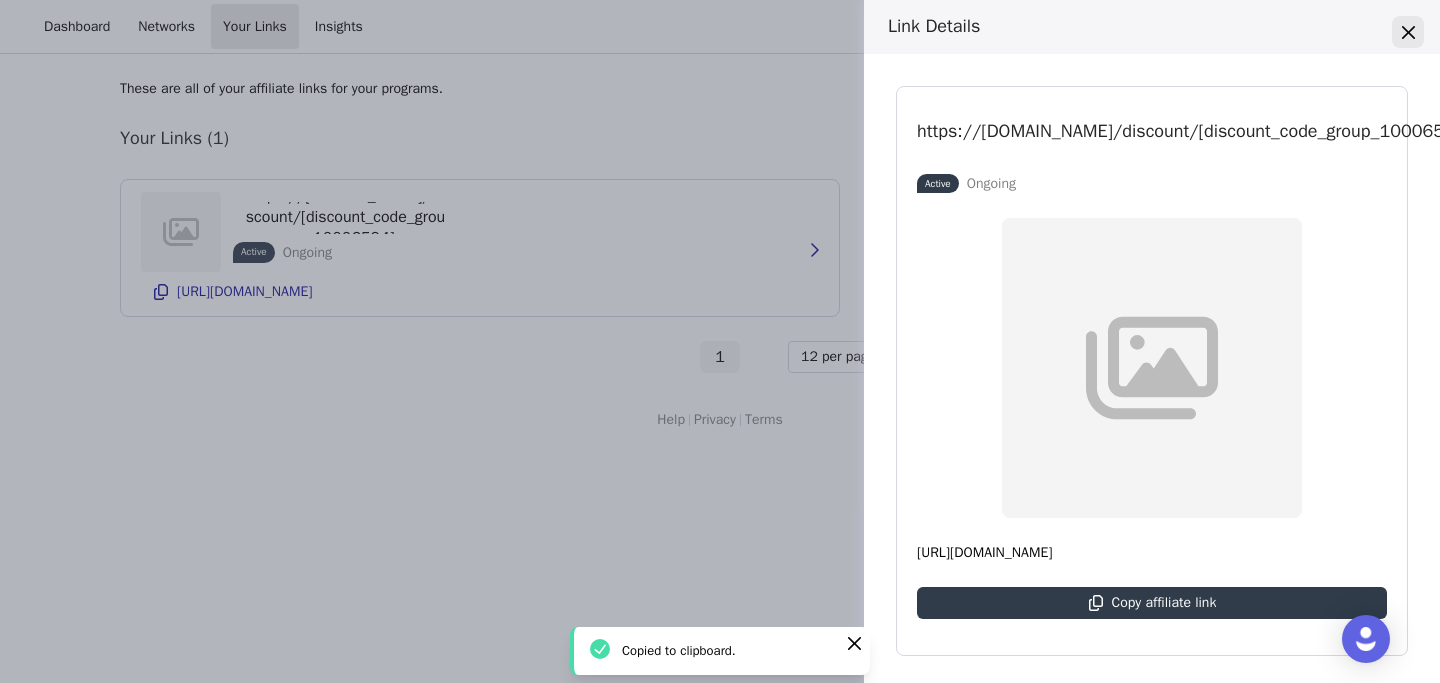 click 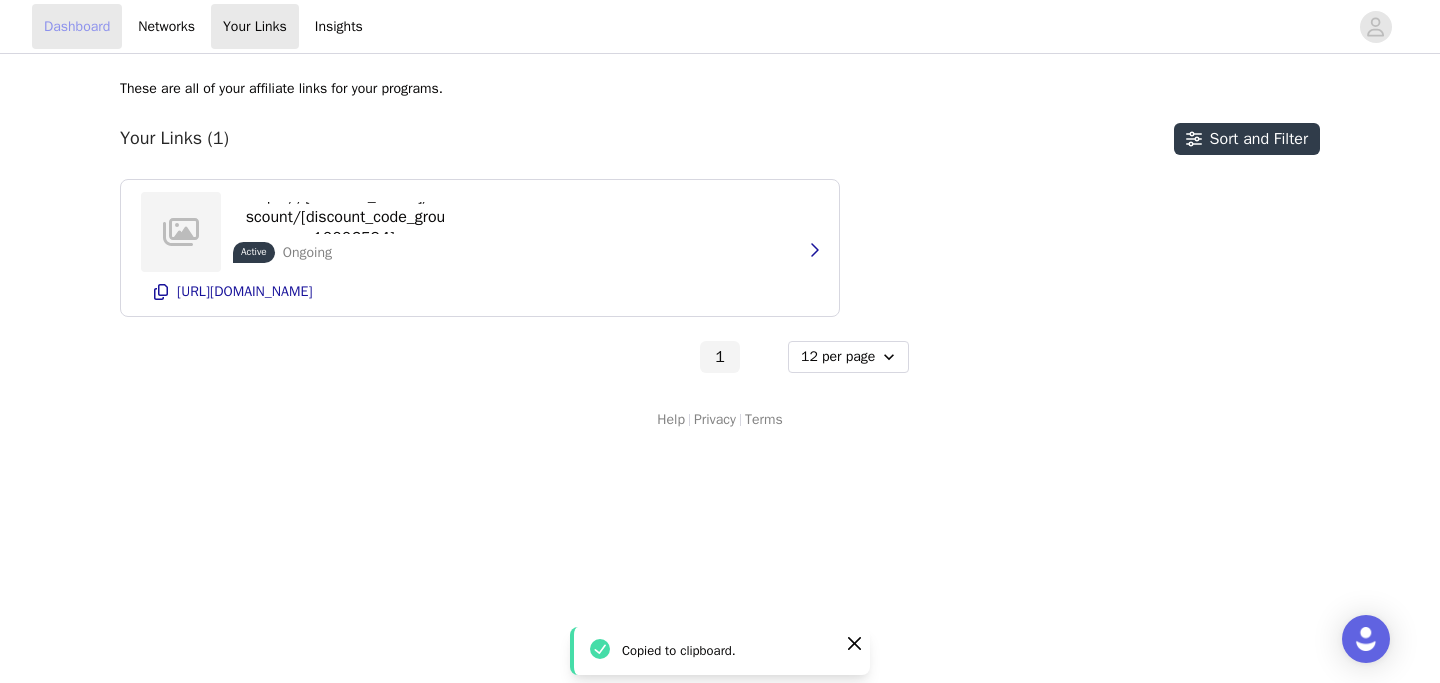click on "Dashboard" at bounding box center [77, 26] 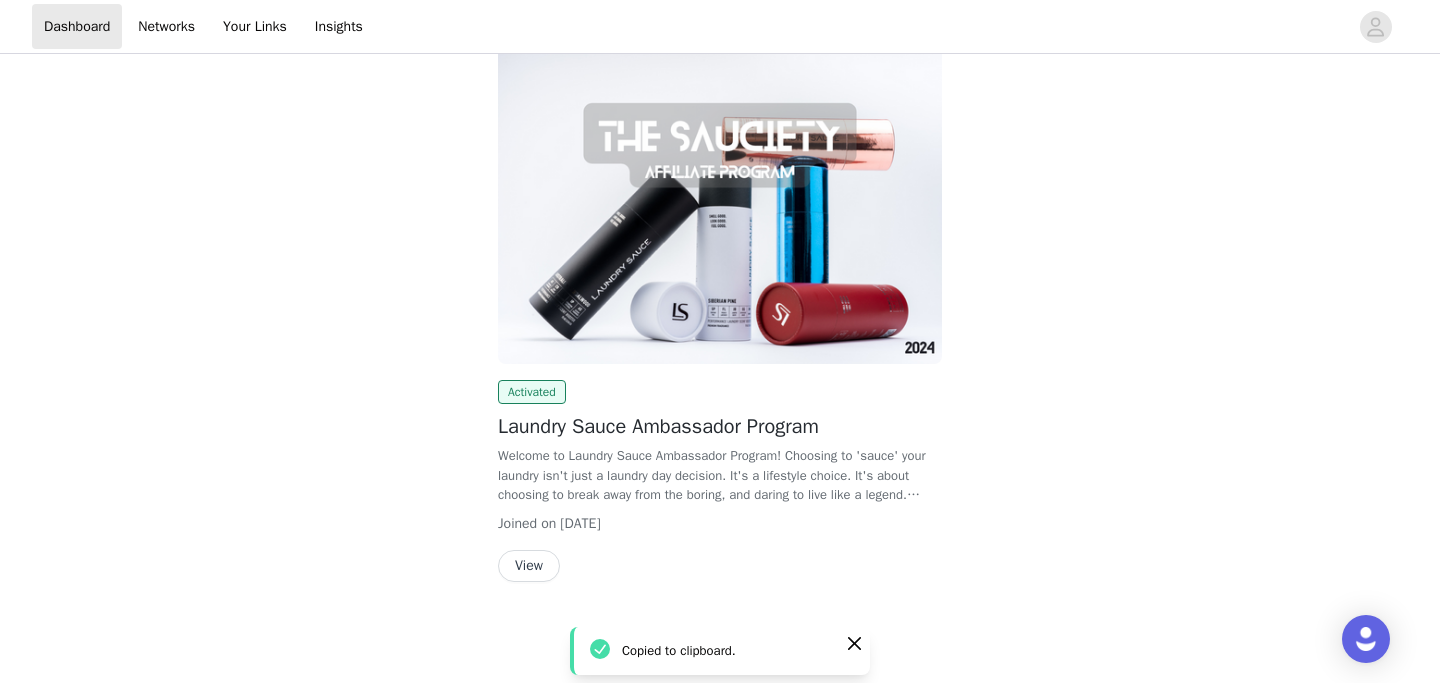 scroll, scrollTop: 286, scrollLeft: 0, axis: vertical 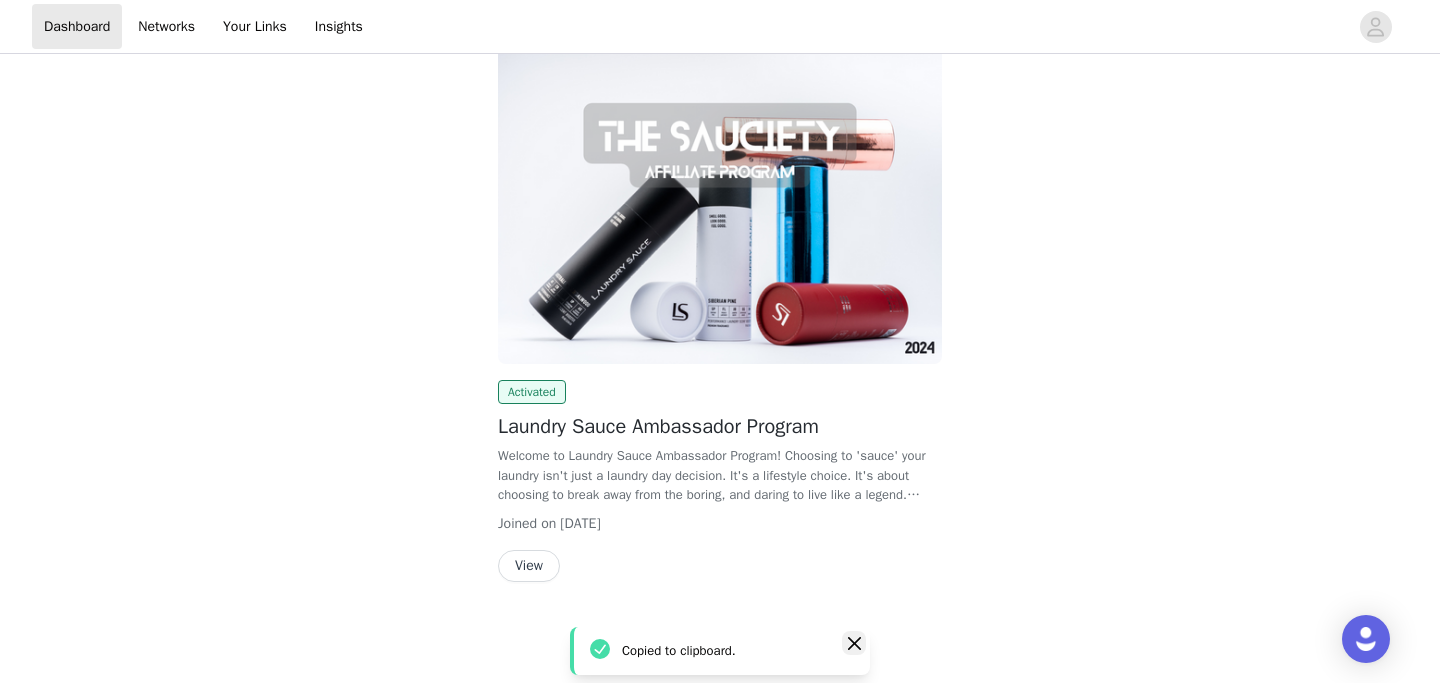 click 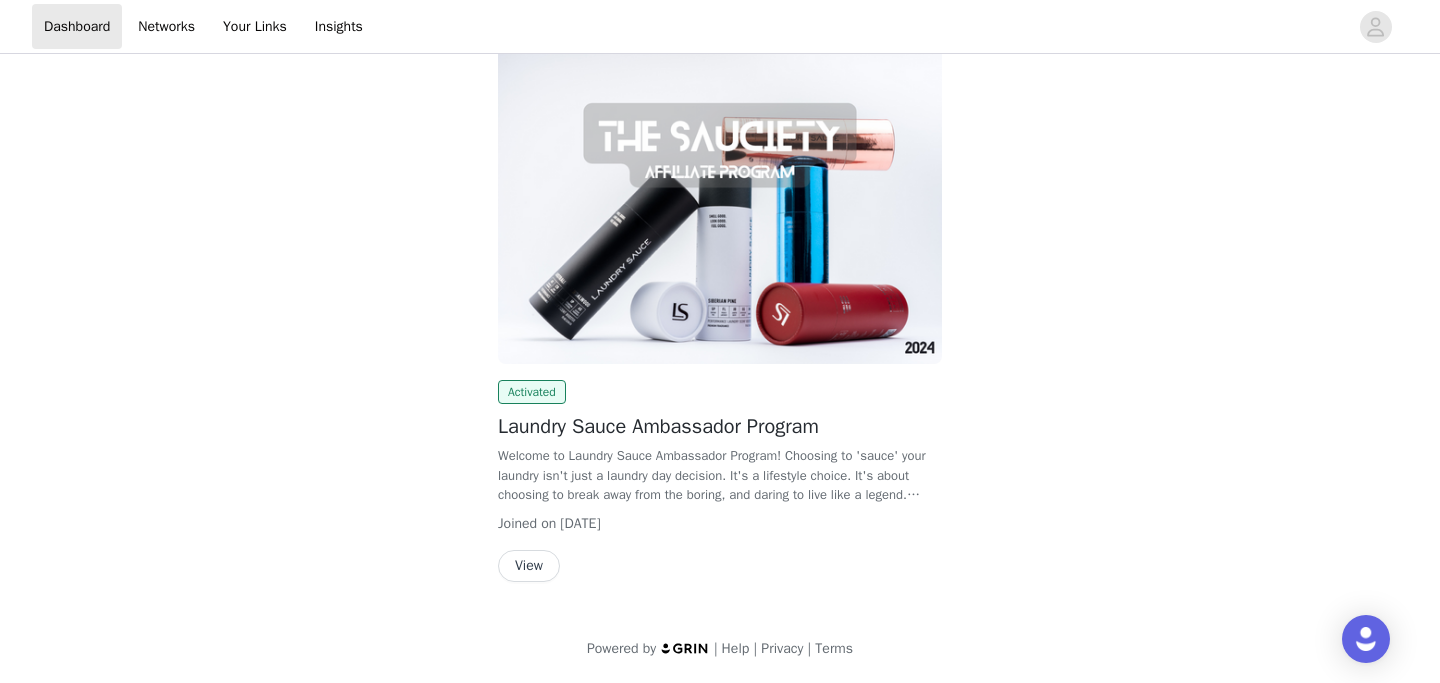 click on "View" at bounding box center (529, 566) 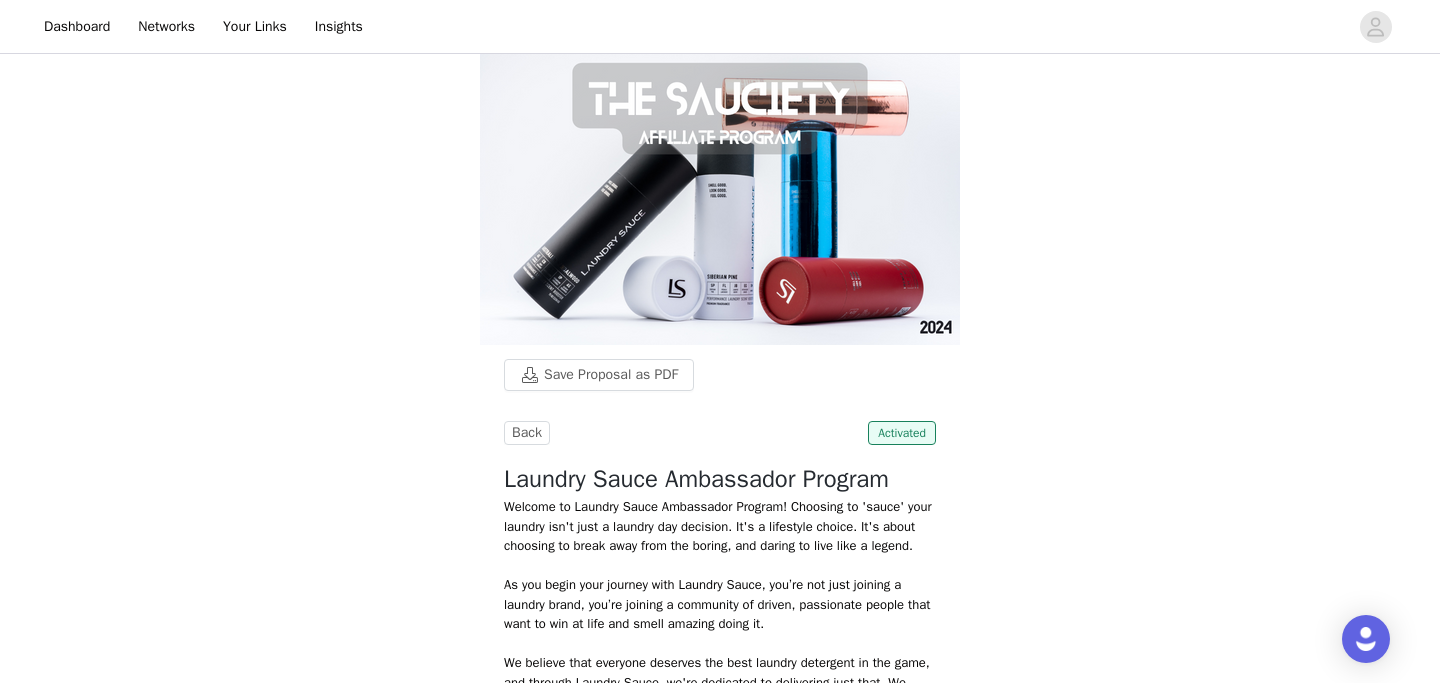 scroll, scrollTop: 78, scrollLeft: 0, axis: vertical 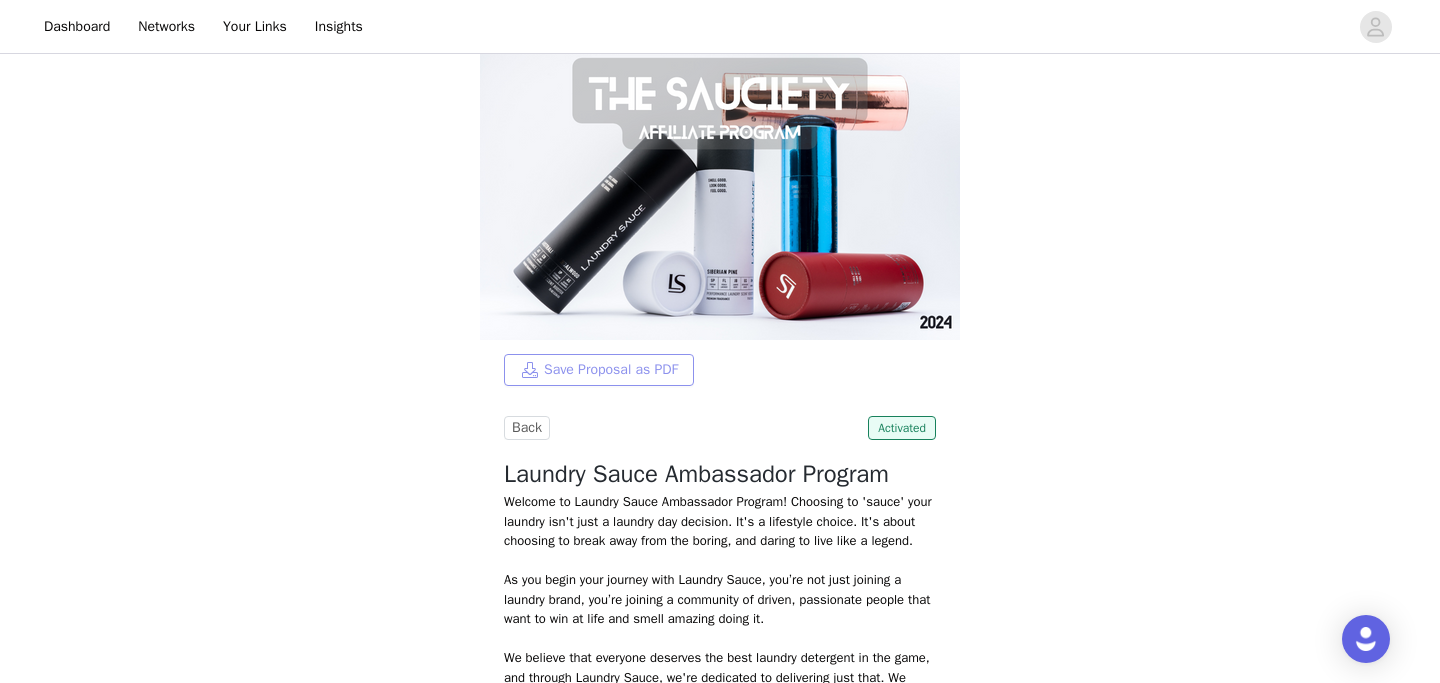 click on "Save Proposal as PDF" at bounding box center (599, 370) 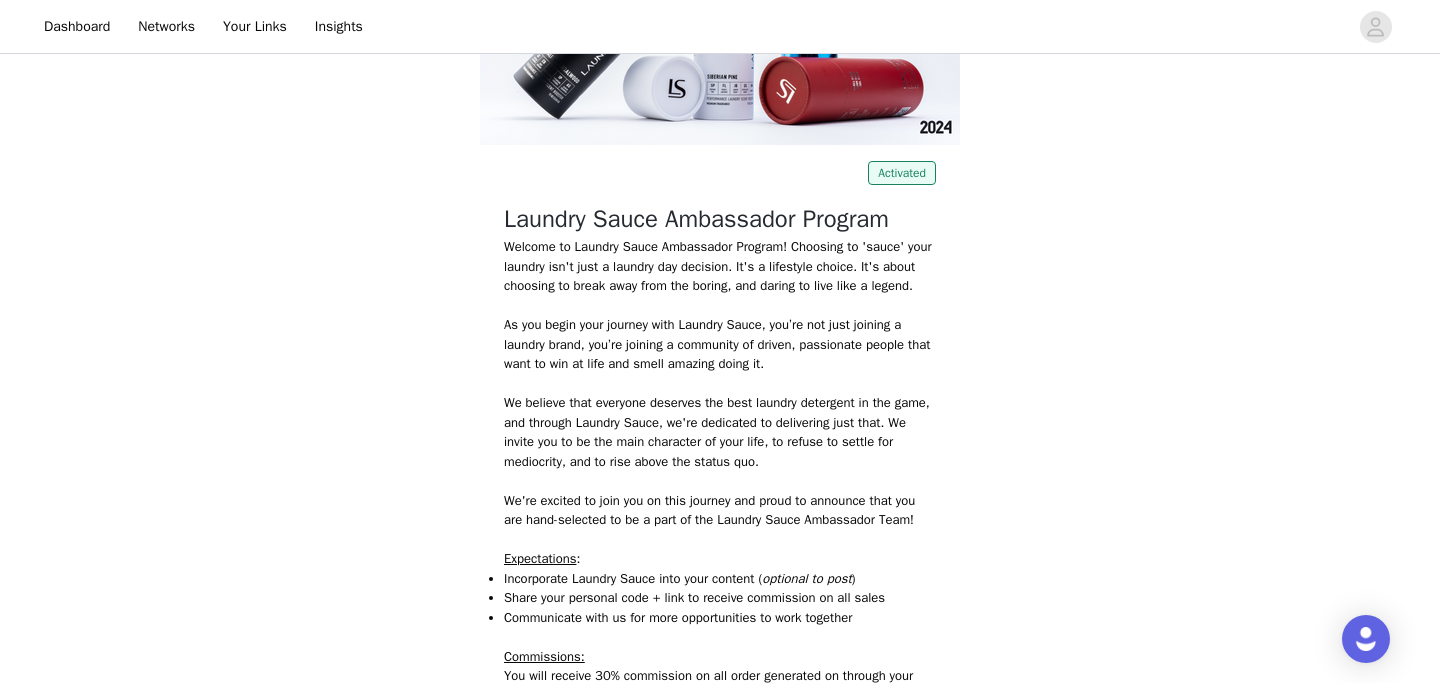 scroll, scrollTop: 265, scrollLeft: 0, axis: vertical 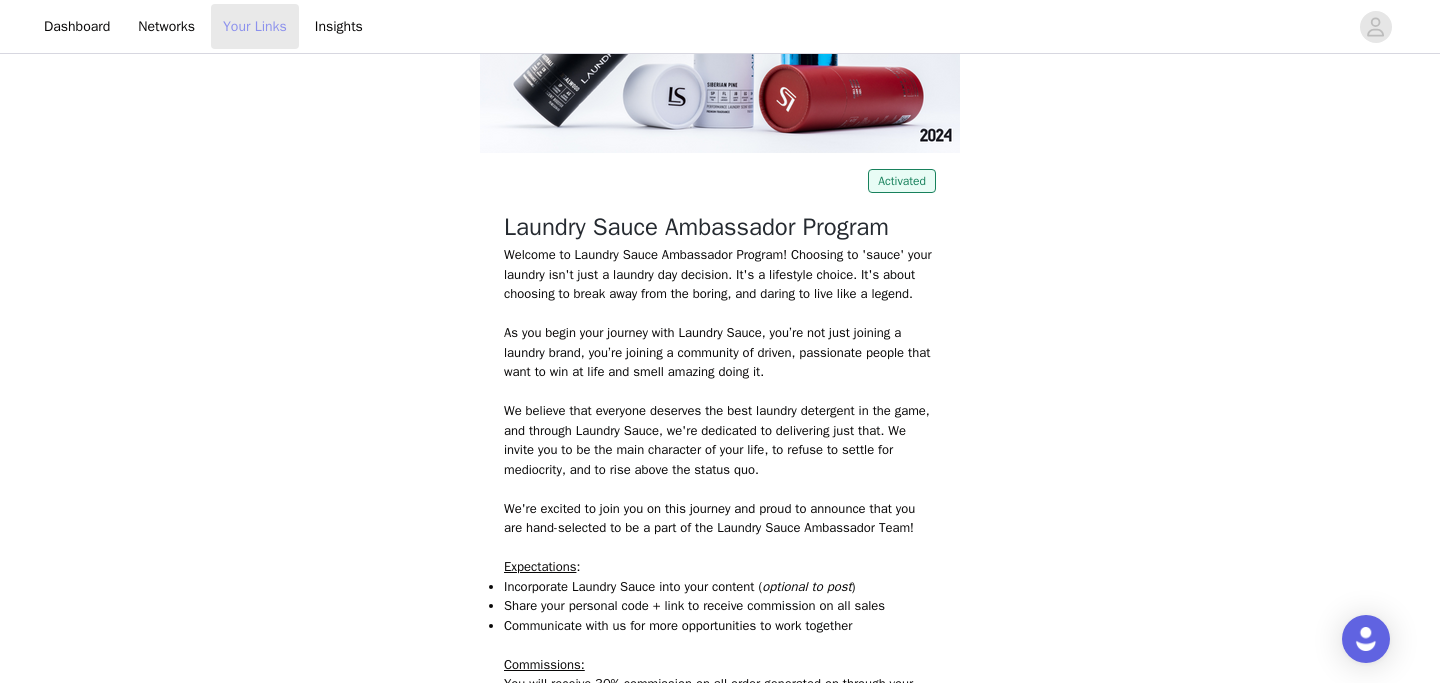 click on "Your Links" at bounding box center [255, 26] 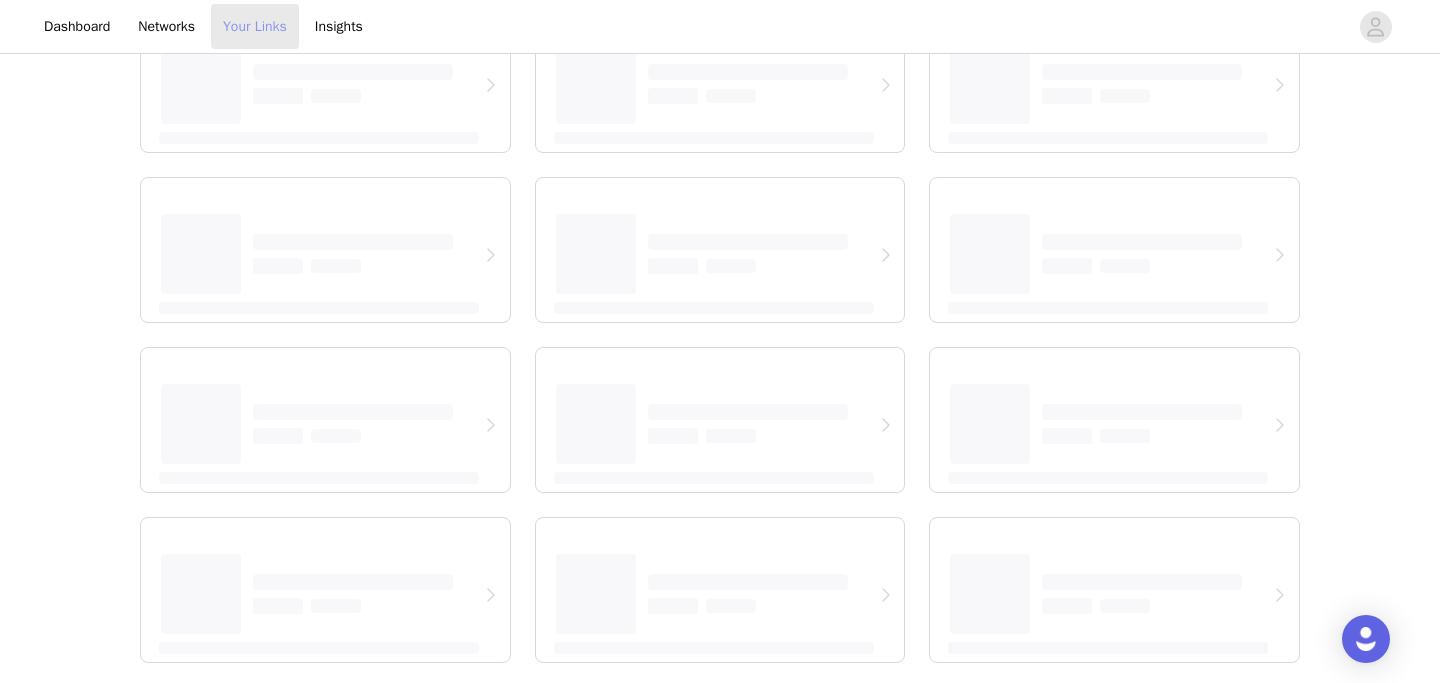 scroll, scrollTop: 191, scrollLeft: 0, axis: vertical 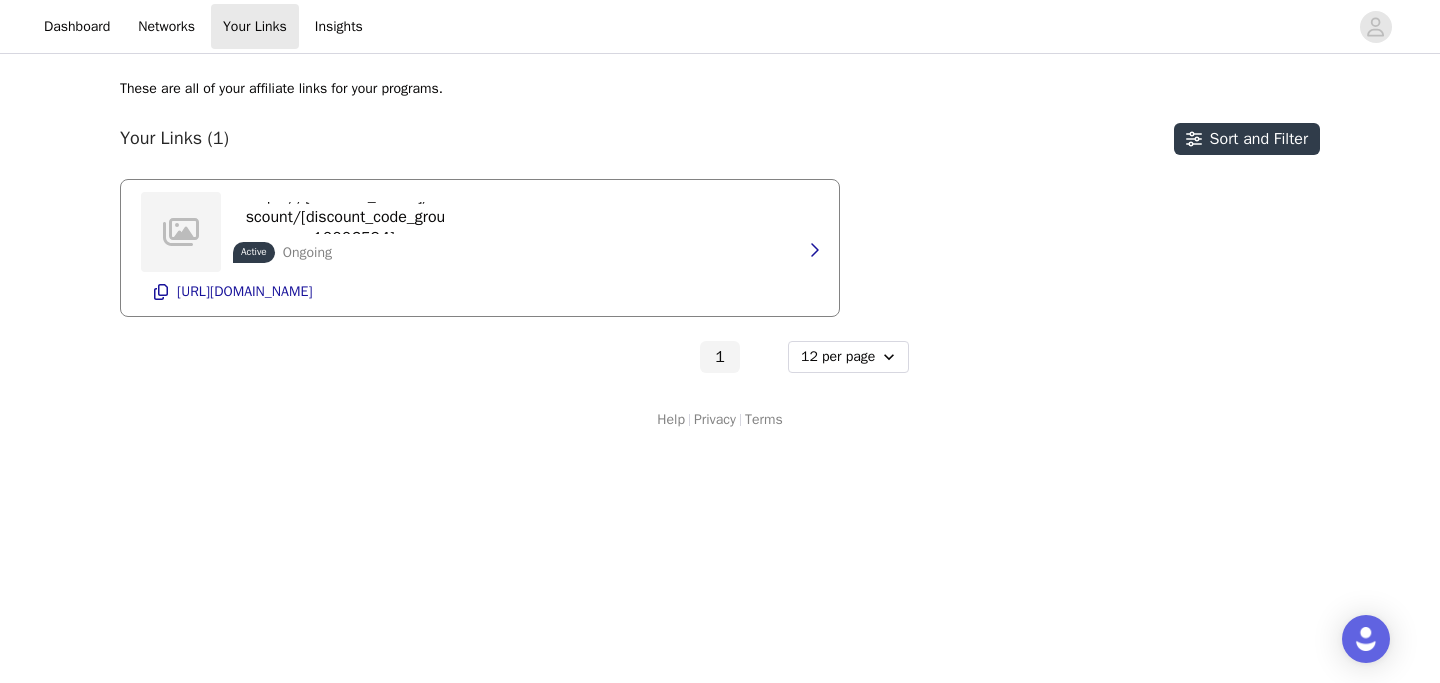 drag, startPoint x: 413, startPoint y: 296, endPoint x: 196, endPoint y: 311, distance: 217.51782 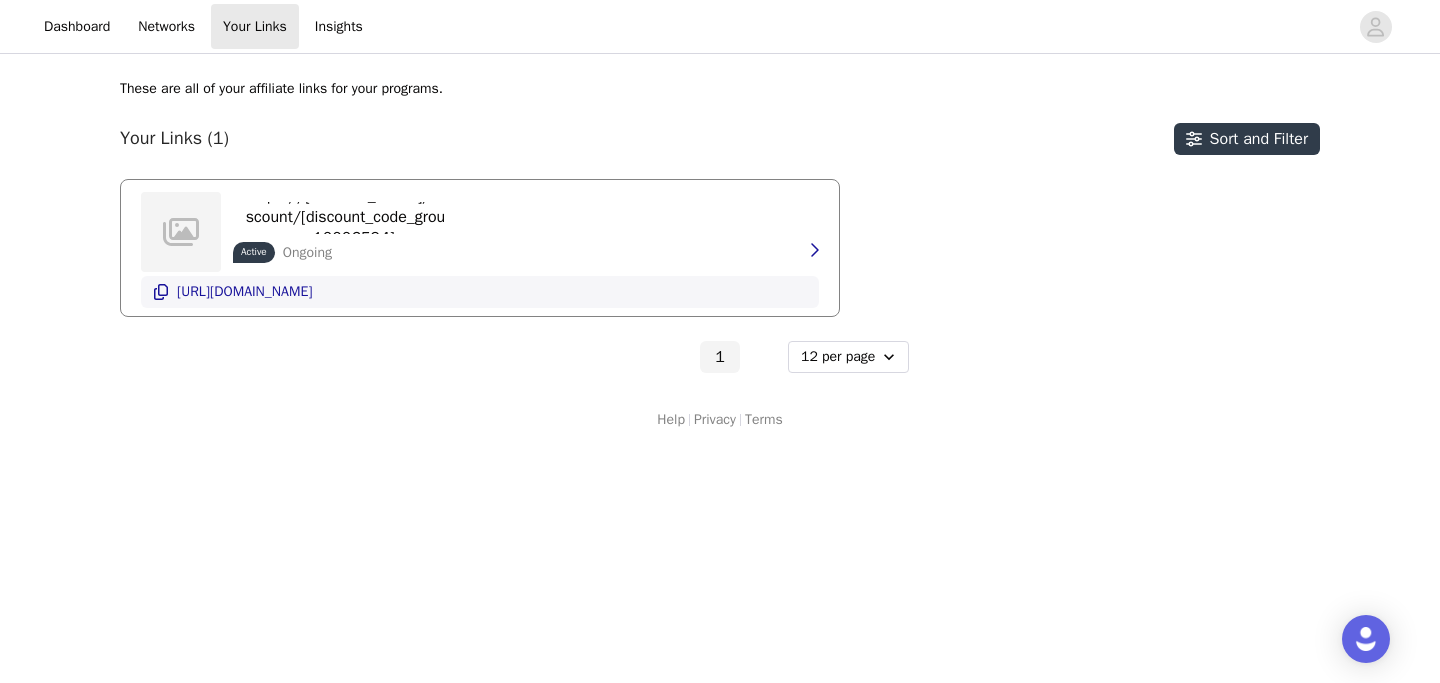 click 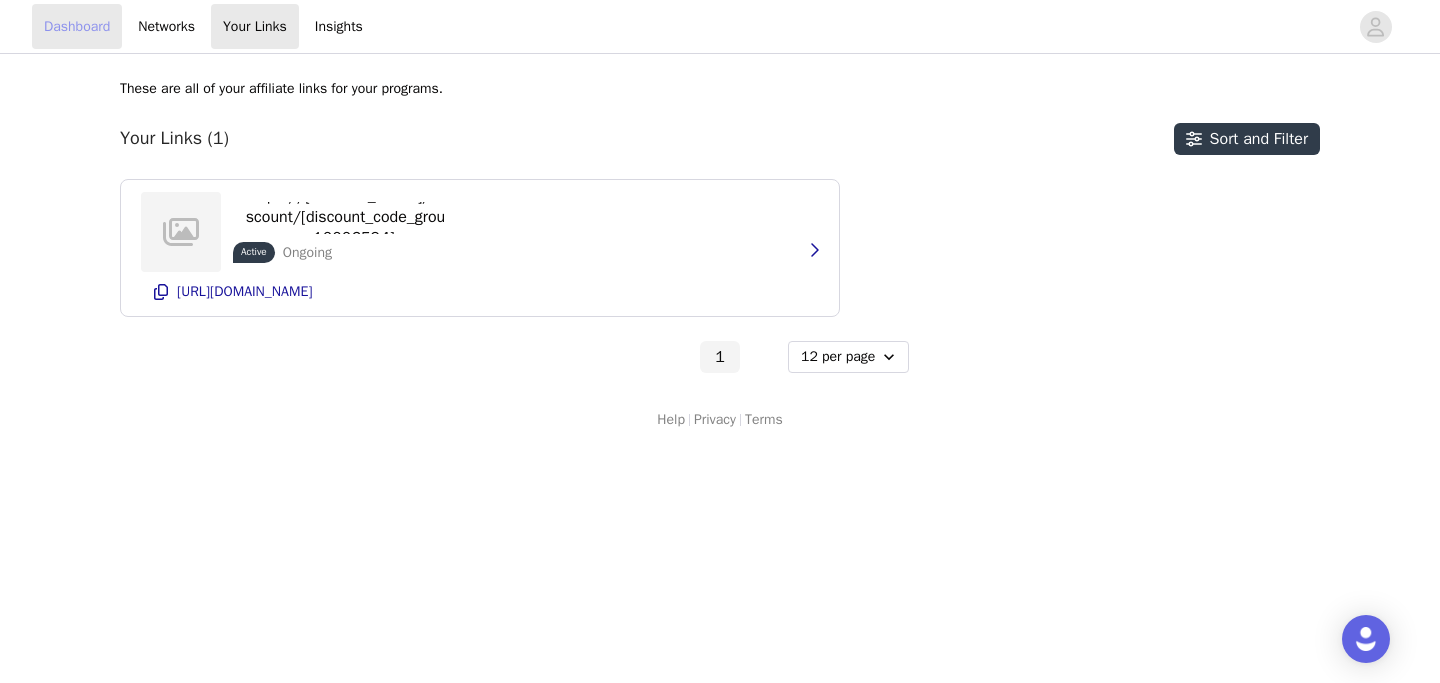 click on "Dashboard" at bounding box center (77, 26) 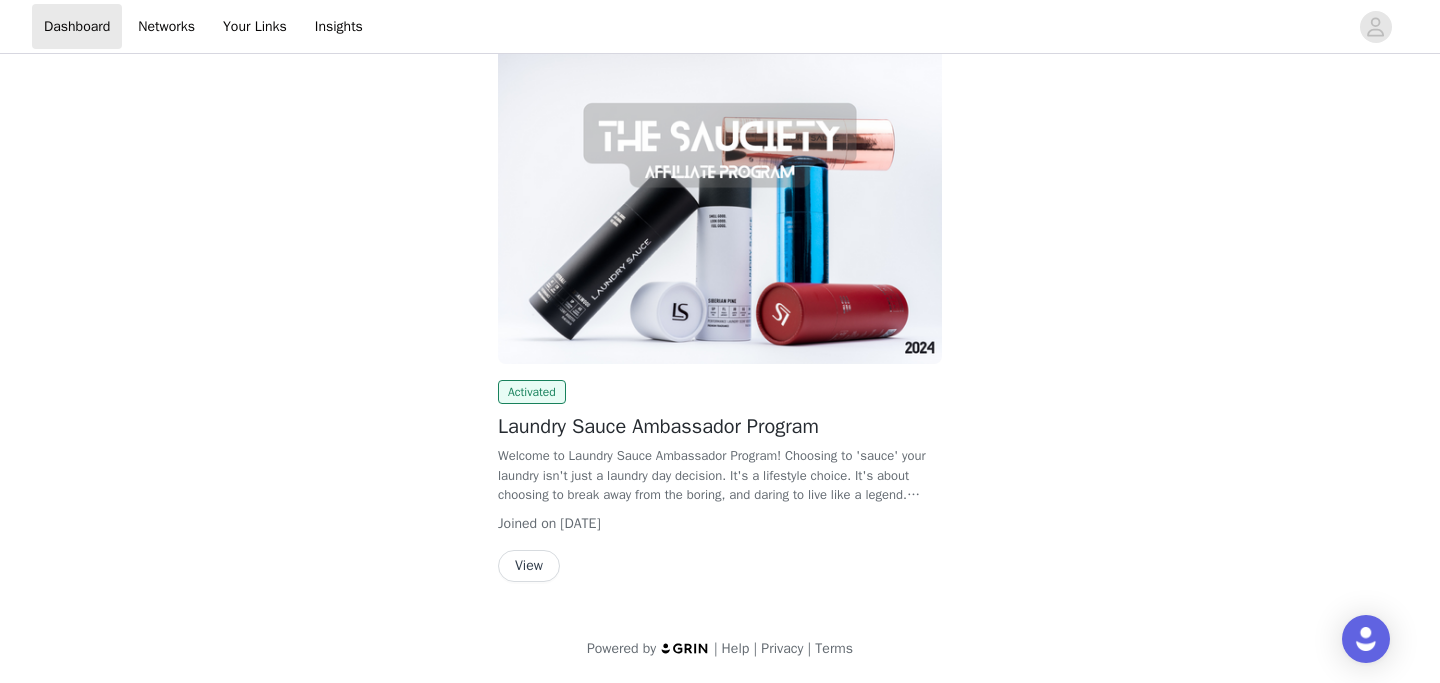 scroll, scrollTop: 286, scrollLeft: 0, axis: vertical 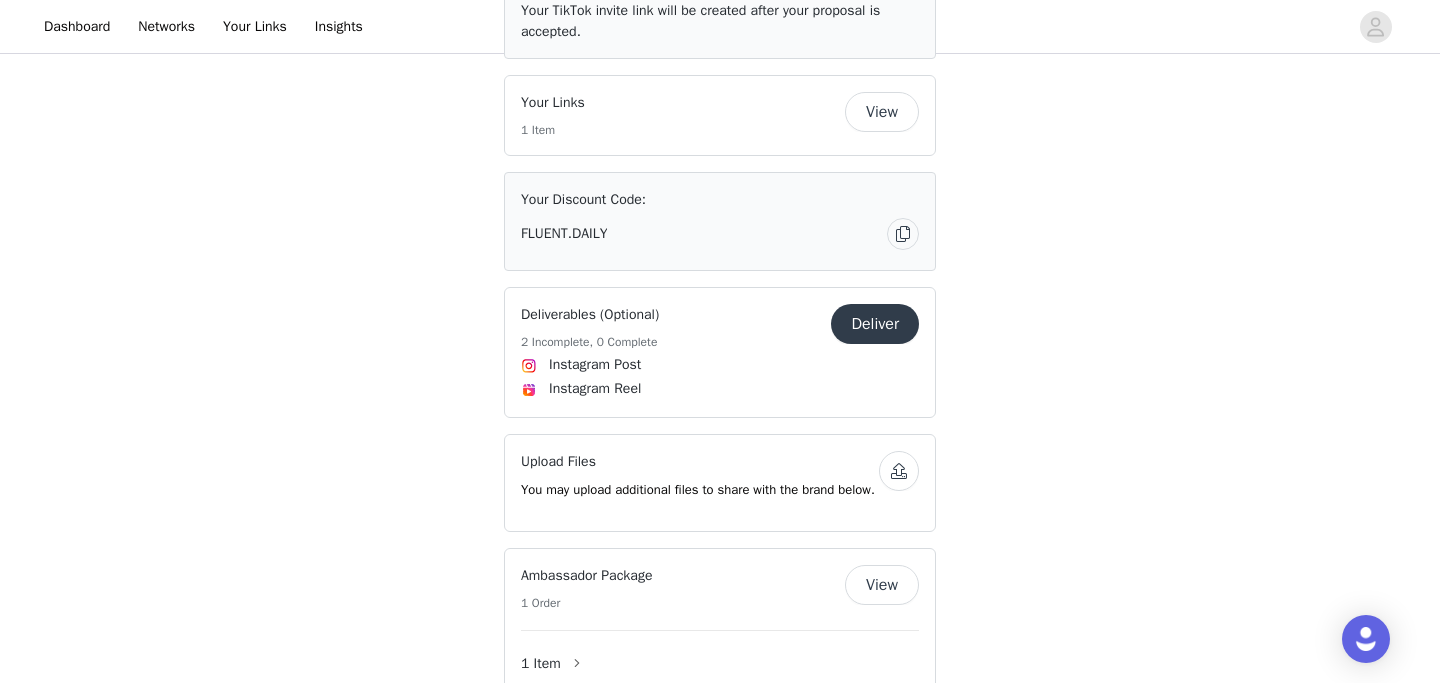 click on "Deliver" at bounding box center [875, 324] 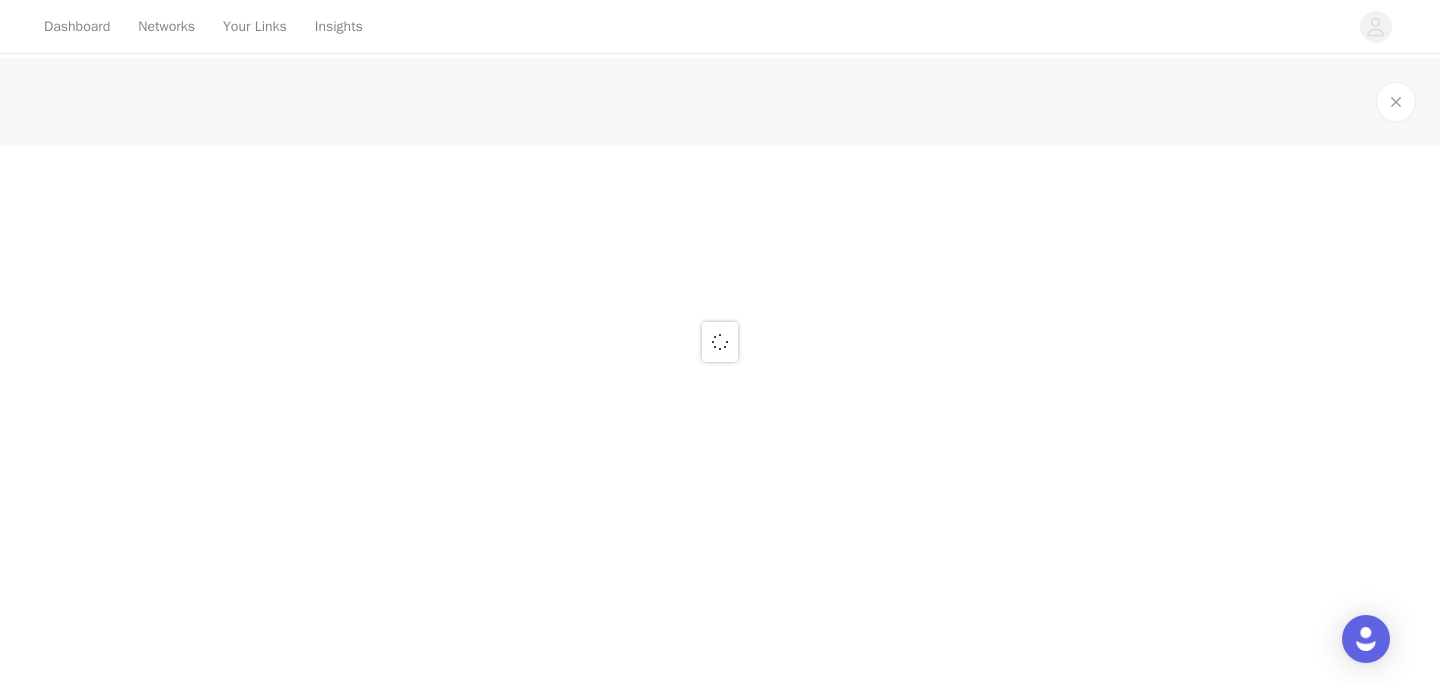 scroll, scrollTop: 0, scrollLeft: 0, axis: both 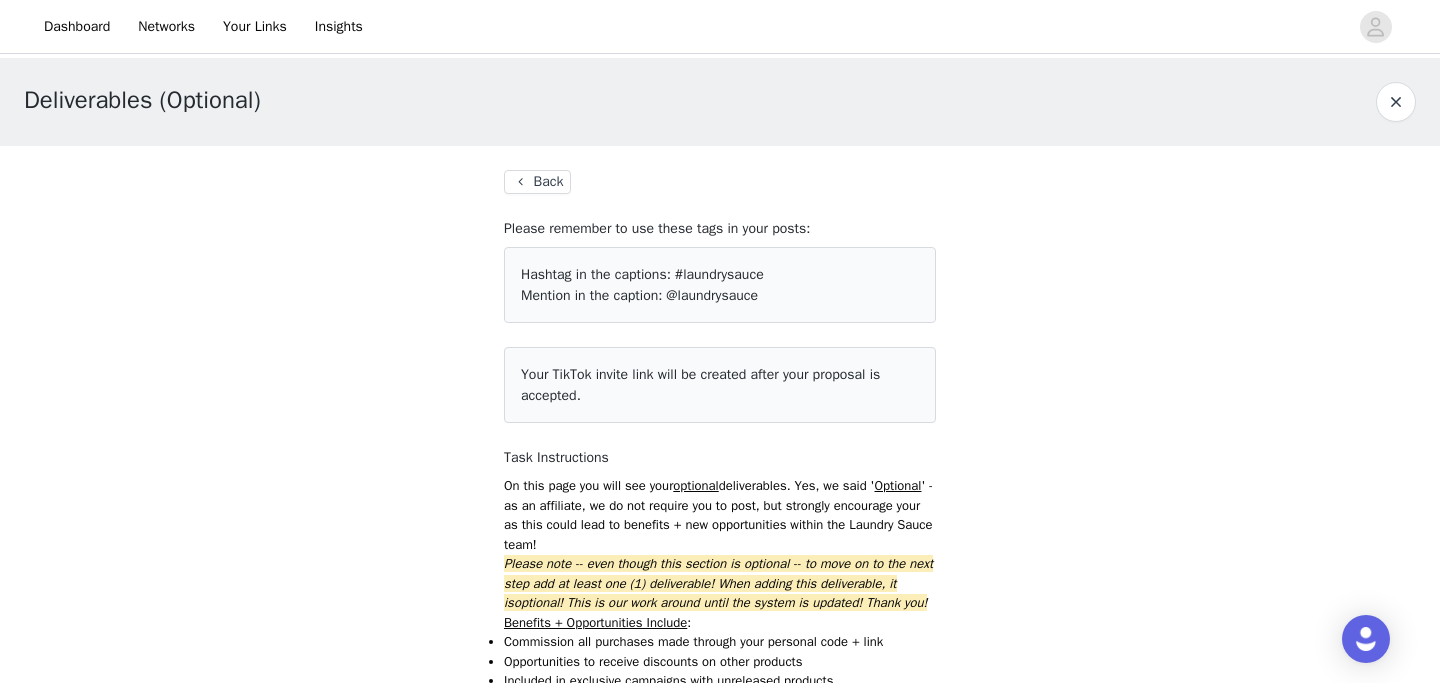 click on "Deliverables (Optional)
Back   Please remember to use these tags in your posts:    Hashtag in the captions:    #laundrysauce    Mention in the caption:    @laundrysauce
Your TikTok invite link will be created after your proposal is accepted.
Task Instructions   On this page you will see your  optional  deliverables. Yes, we said ' Optional ' - as an affiliate, we do not require you to post, but strongly encourage your as this could lead to benefits + new opportunities within the Laundry Sauce team!
Please note -- even though this section is optional -- to move on to the next step add at least one (1) deliverable! When adding this deliverable, it is  optional ! This is our work around until the system is updated! Thank you!
Benefits + Opportunities Include :
Commission all purchases made through your personal code + link
Opportunities to receive discounts on other products
Etc.
Deliverable
*Description
*" at bounding box center (720, 1327) 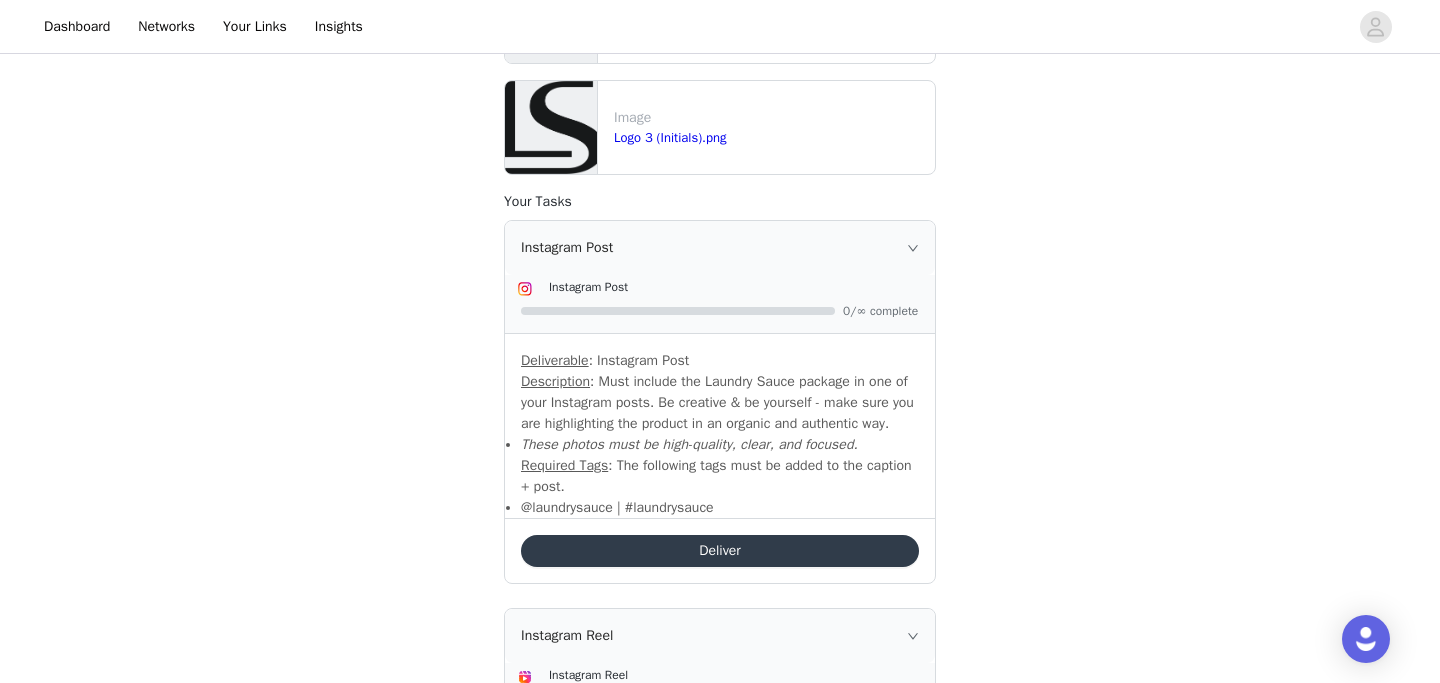 scroll, scrollTop: 1170, scrollLeft: 0, axis: vertical 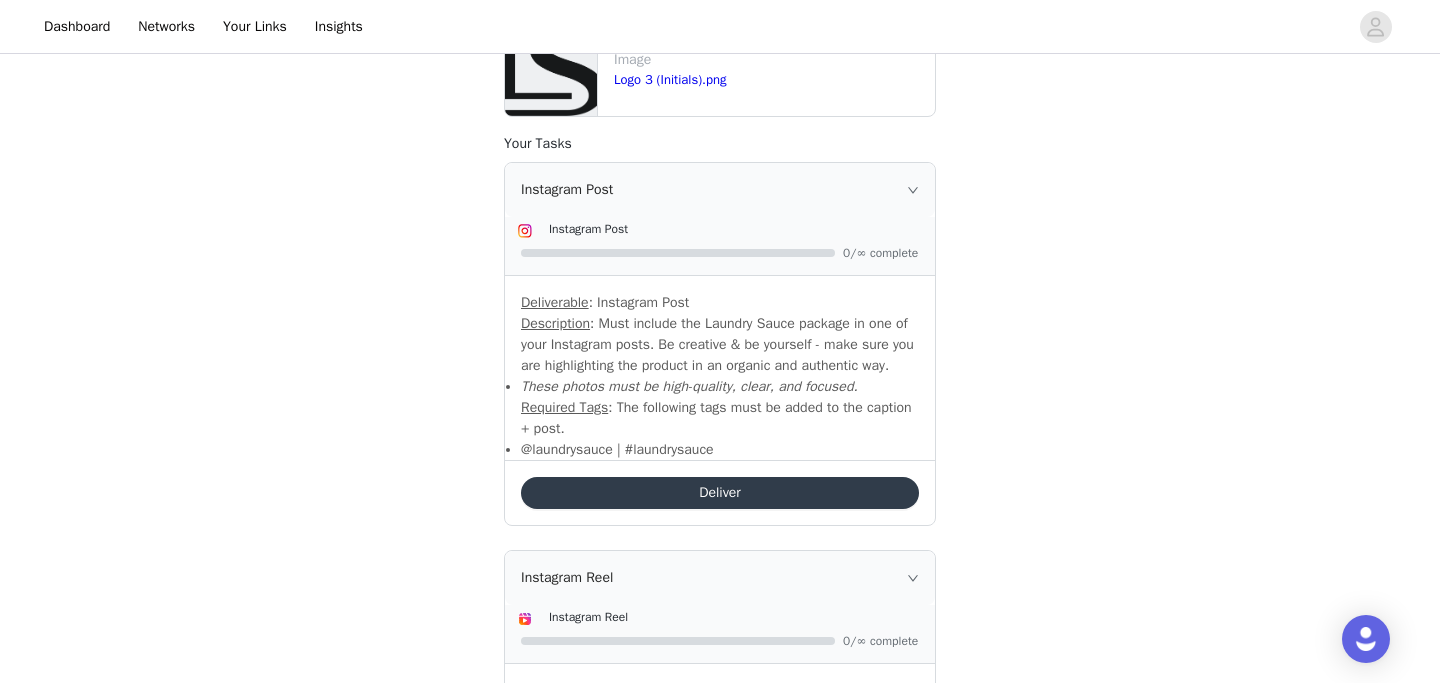 click on "Description : Must include the Laundry Sauce package in one of your Instagram posts. Be creative & be yourself - make sure you are highlighting the product in an organic and authentic way." at bounding box center (720, 344) 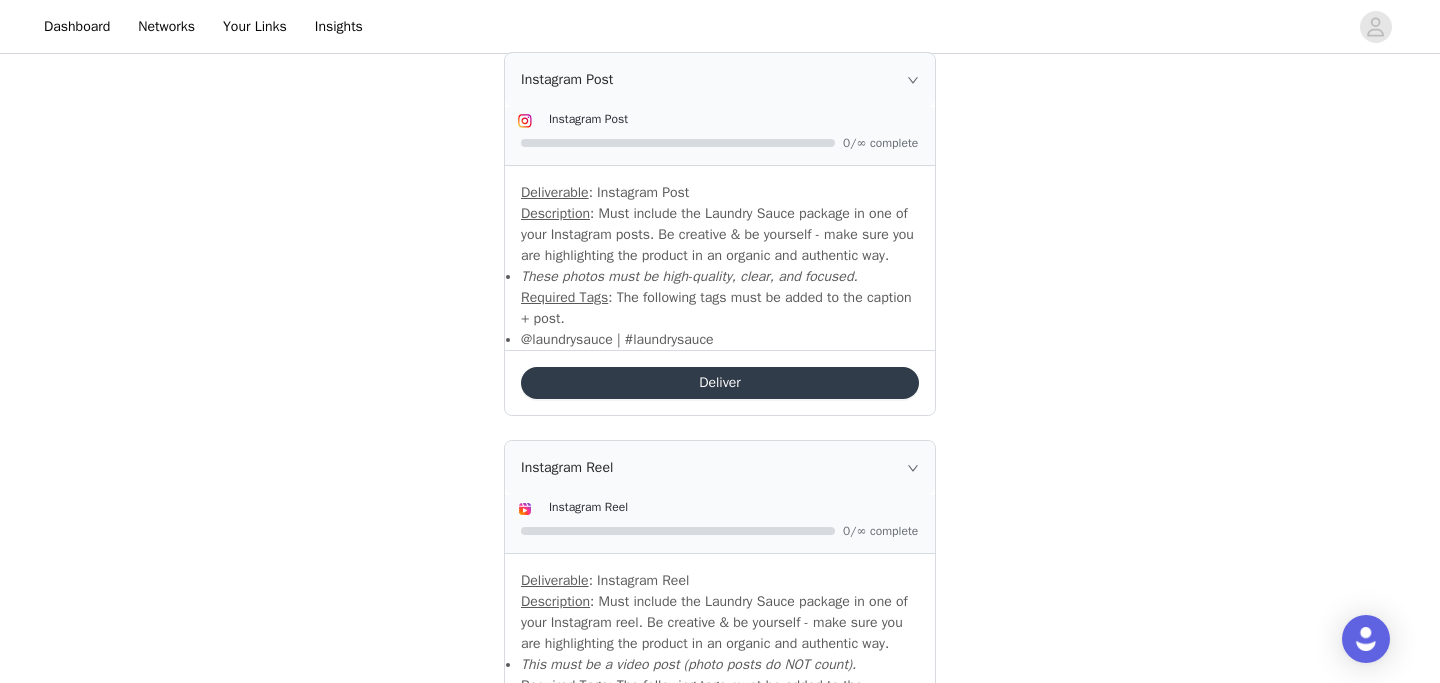 scroll, scrollTop: 1312, scrollLeft: 0, axis: vertical 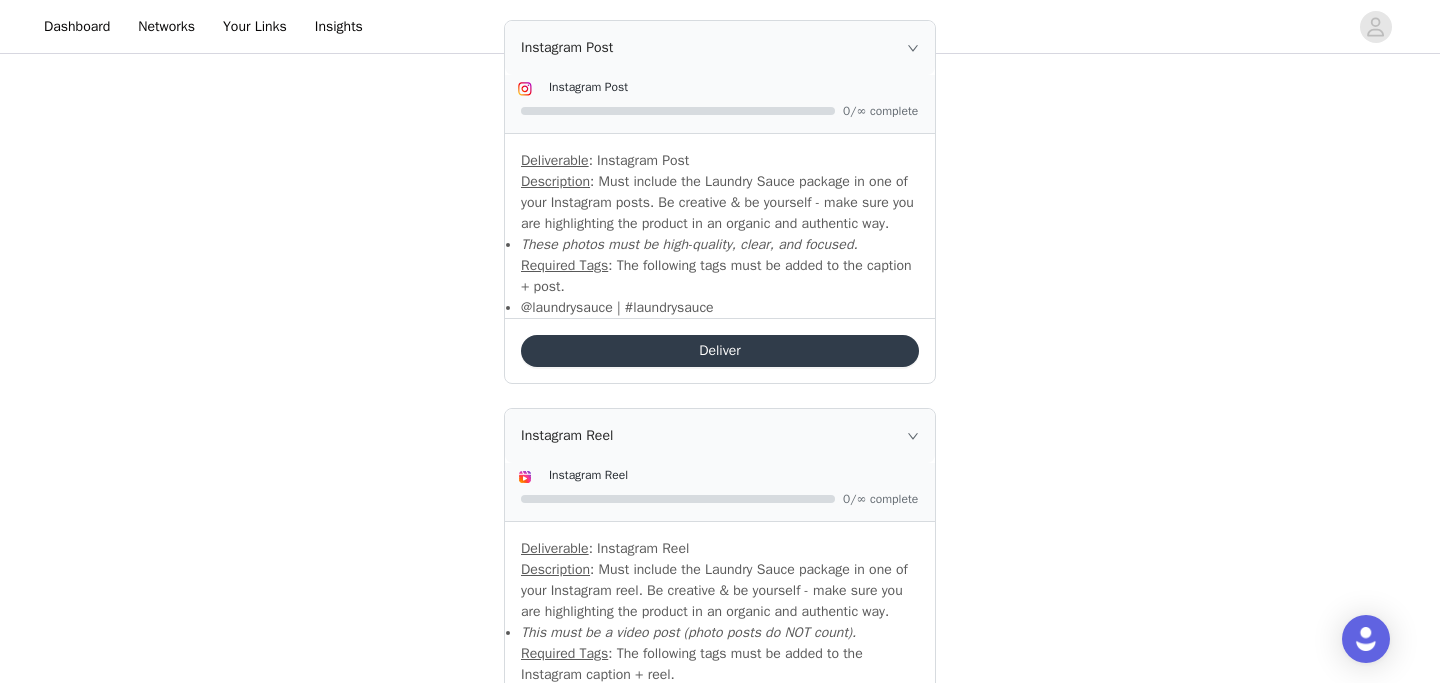 click on "Deliverables (Optional)
Back   Please remember to use these tags in your posts:    Hashtag in the captions:    #laundrysauce    Mention in the caption:    @laundrysauce
Your TikTok invite link will be created after your proposal is accepted.
Task Instructions   On this page you will see your  optional  deliverables. Yes, we said ' Optional ' - as an affiliate, we do not require you to post, but strongly encourage your as this could lead to benefits + new opportunities within the Laundry Sauce team!
Please note -- even though this section is optional -- to move on to the next step add at least one (1) deliverable! When adding this deliverable, it is  optional ! This is our work around until the system is updated! Thank you!
Benefits + Opportunities Include :
Commission all purchases made through your personal code + link
Opportunities to receive discounts on other products
Etc.
Deliverable
*Description
*" at bounding box center (720, 15) 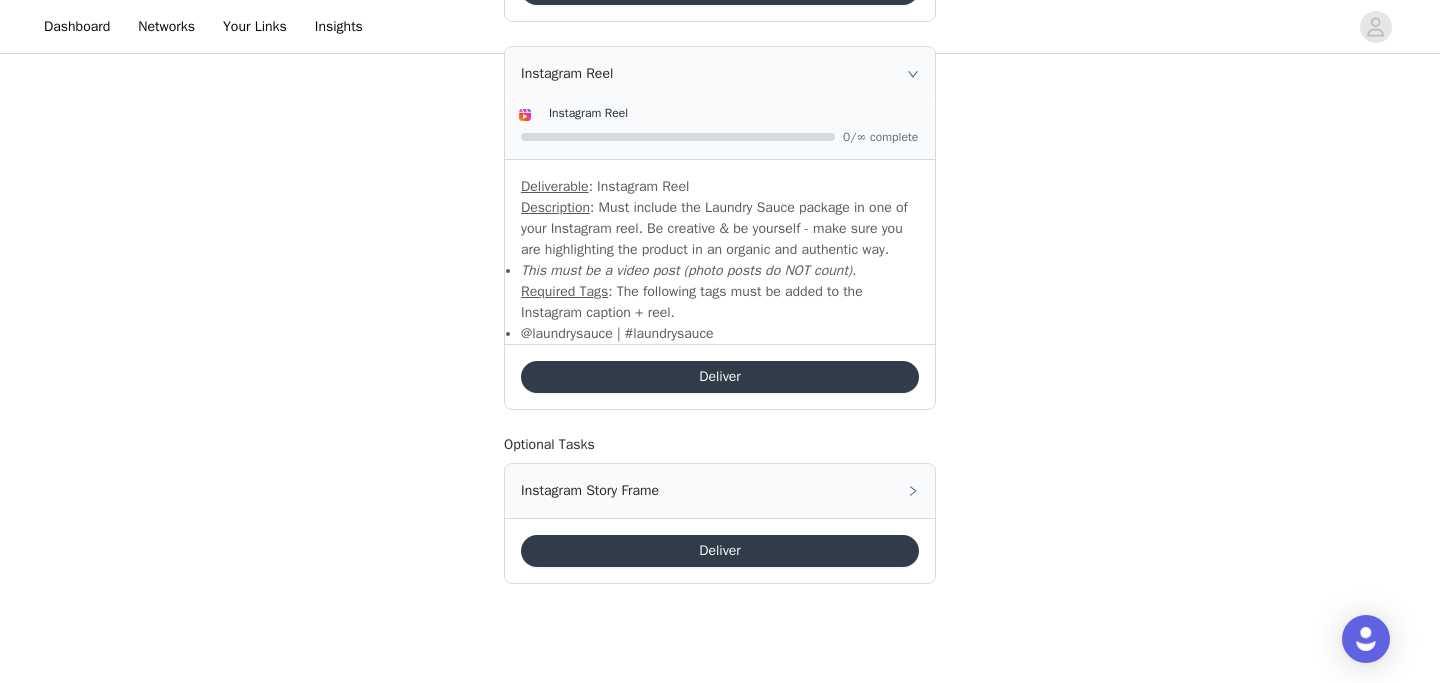 scroll, scrollTop: 1685, scrollLeft: 0, axis: vertical 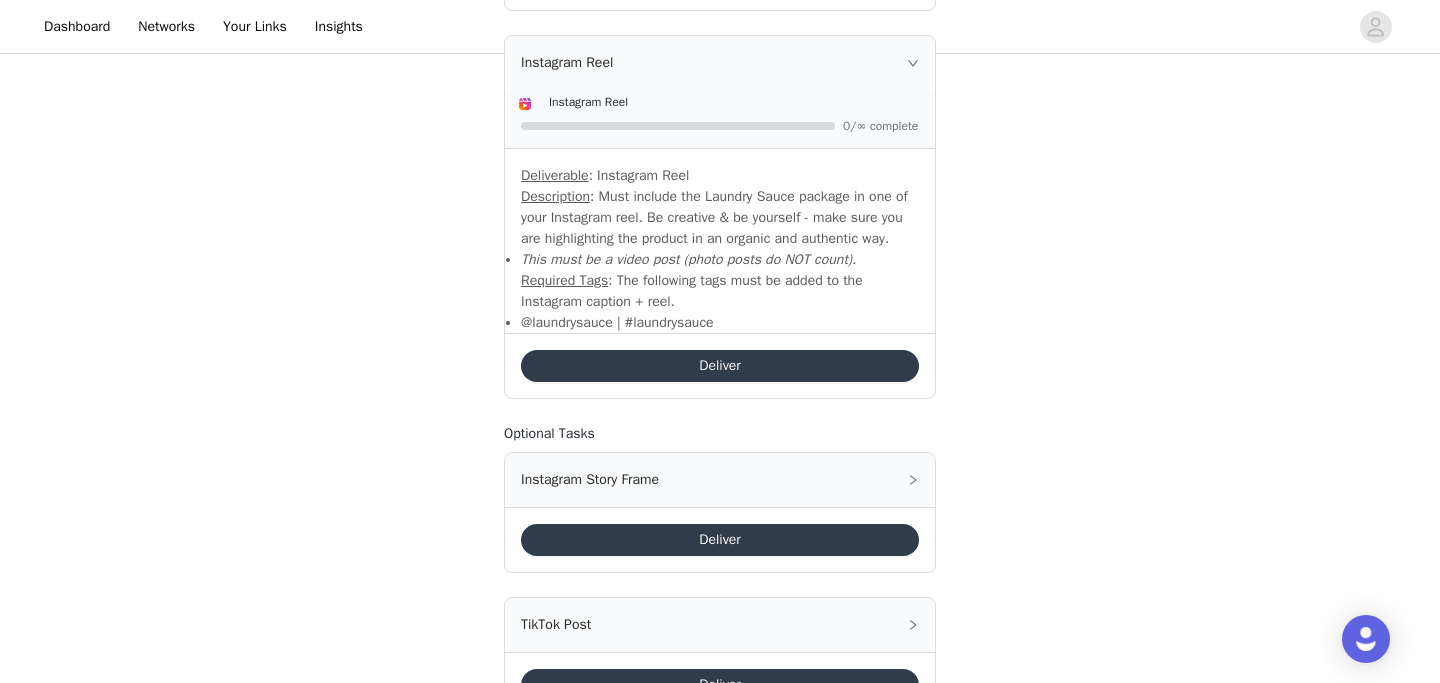 click on "Deliver" at bounding box center (720, 366) 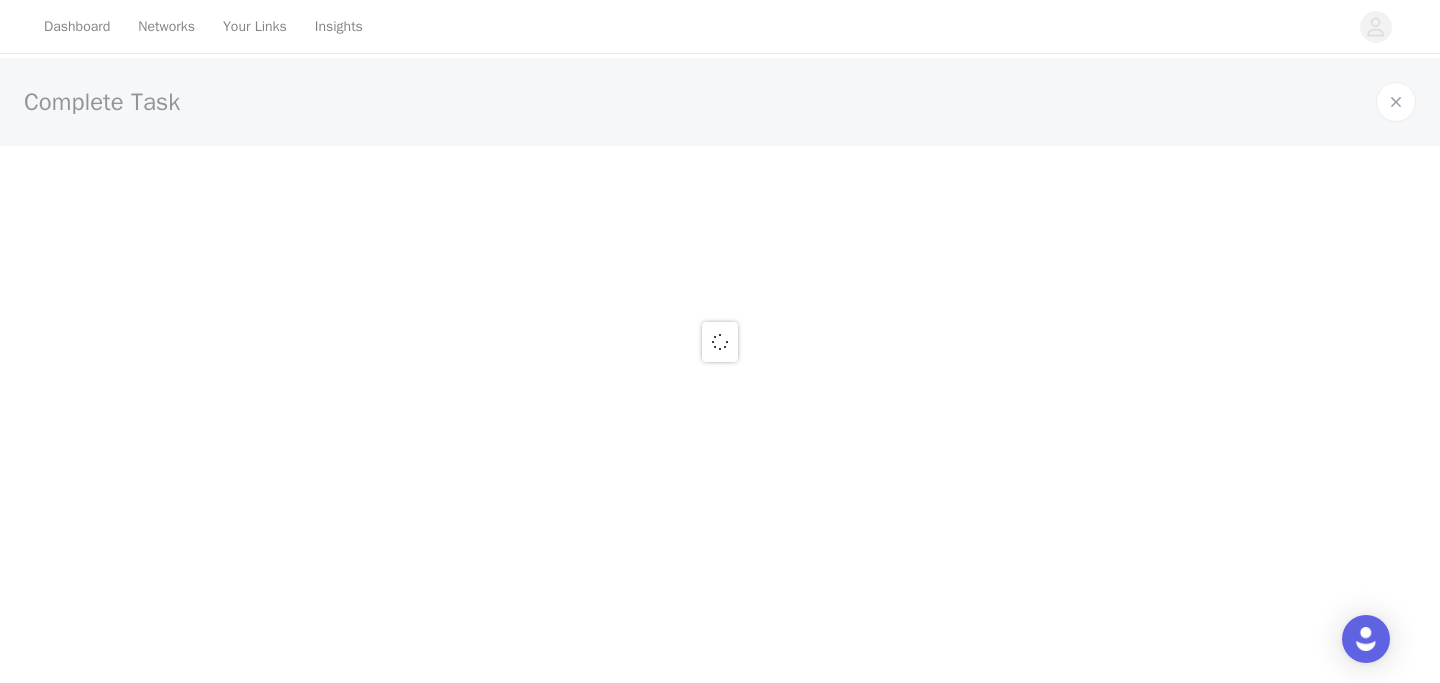 scroll, scrollTop: 0, scrollLeft: 0, axis: both 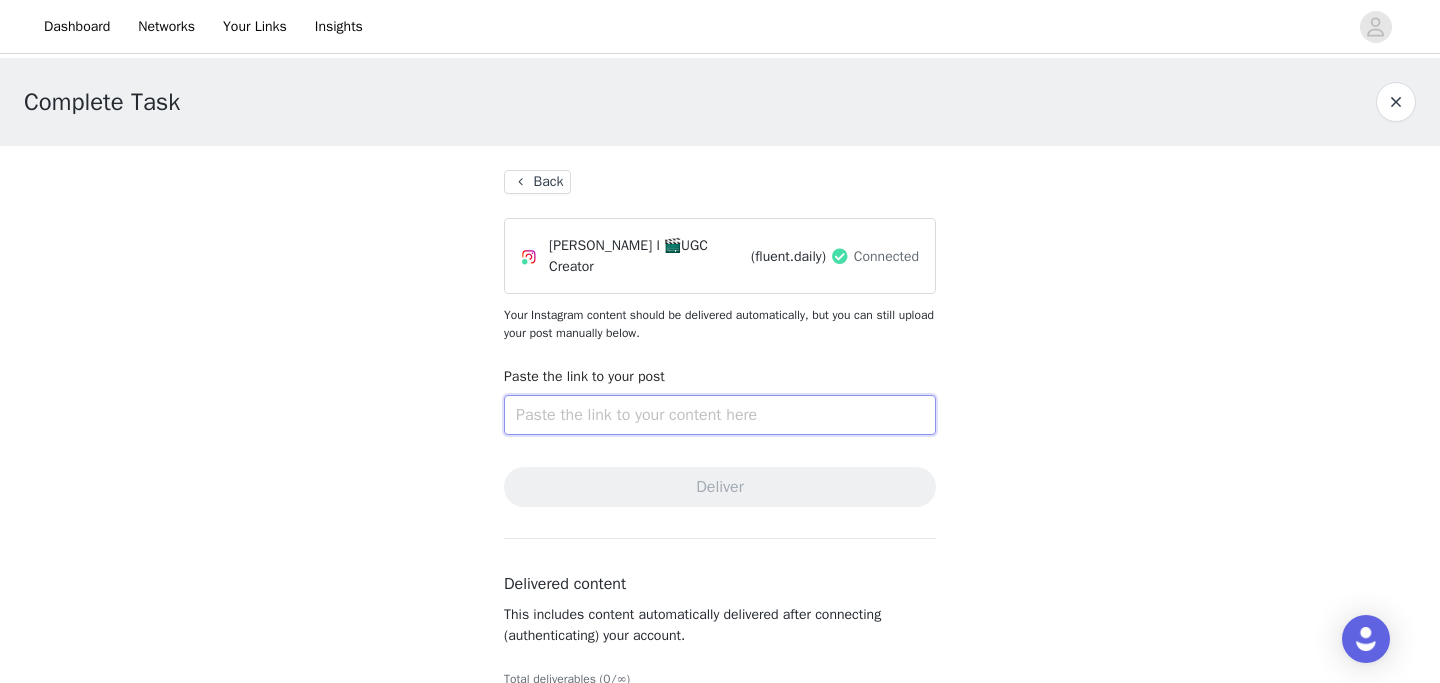 click at bounding box center (720, 415) 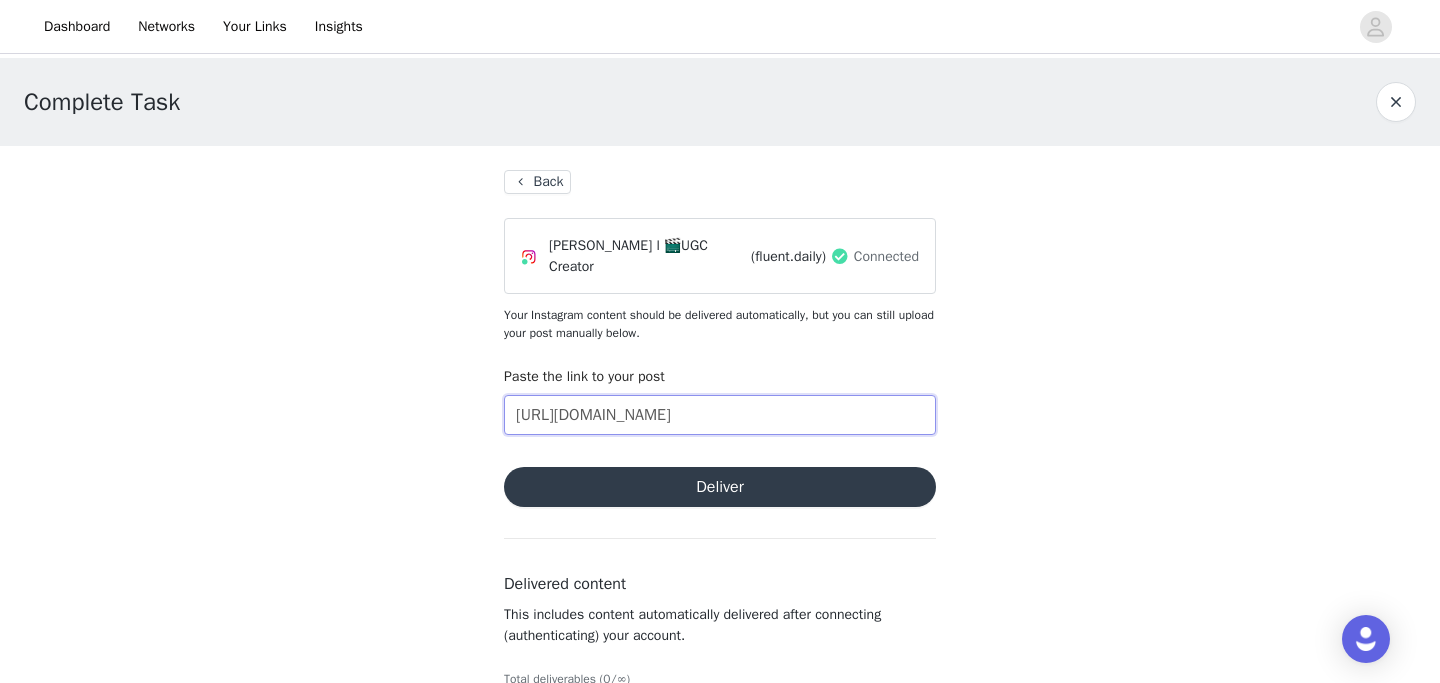 type on "[URL][DOMAIN_NAME]" 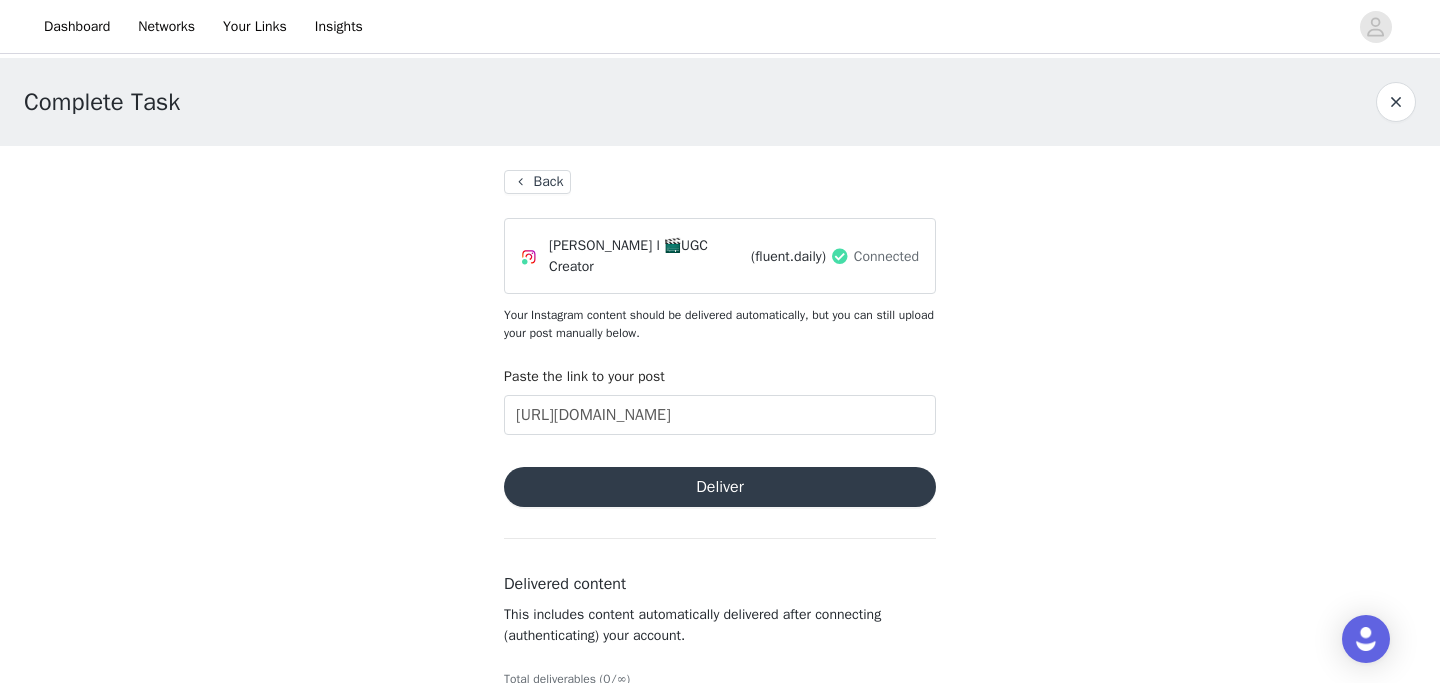 click on "Deliver" at bounding box center [720, 487] 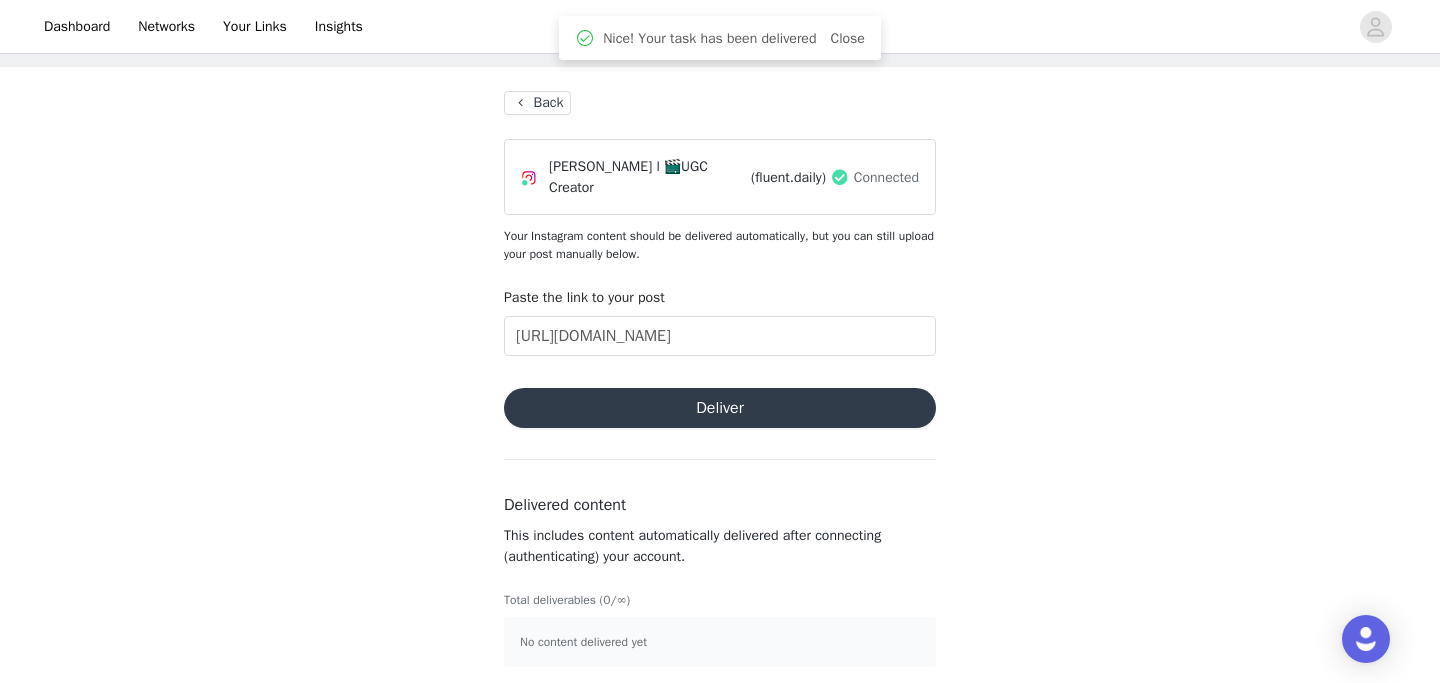 scroll, scrollTop: 77, scrollLeft: 0, axis: vertical 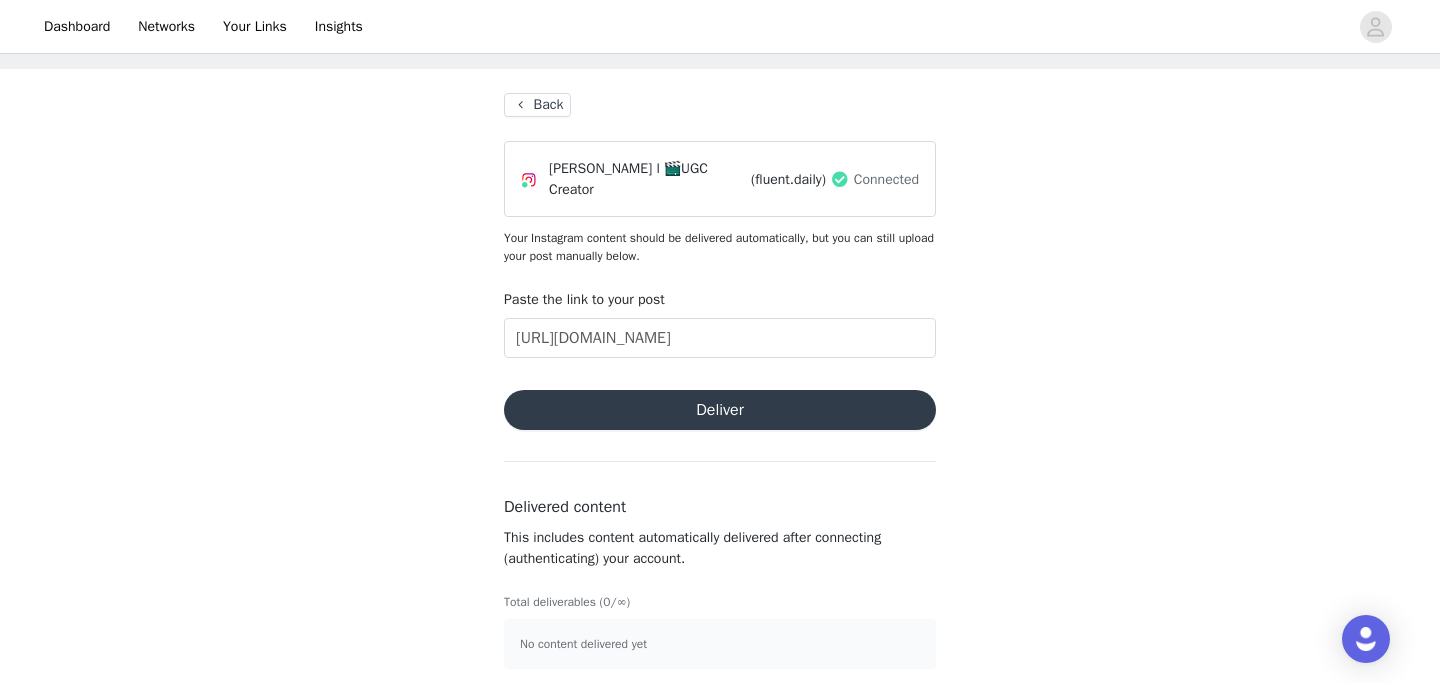 click on "Deliver" at bounding box center (720, 410) 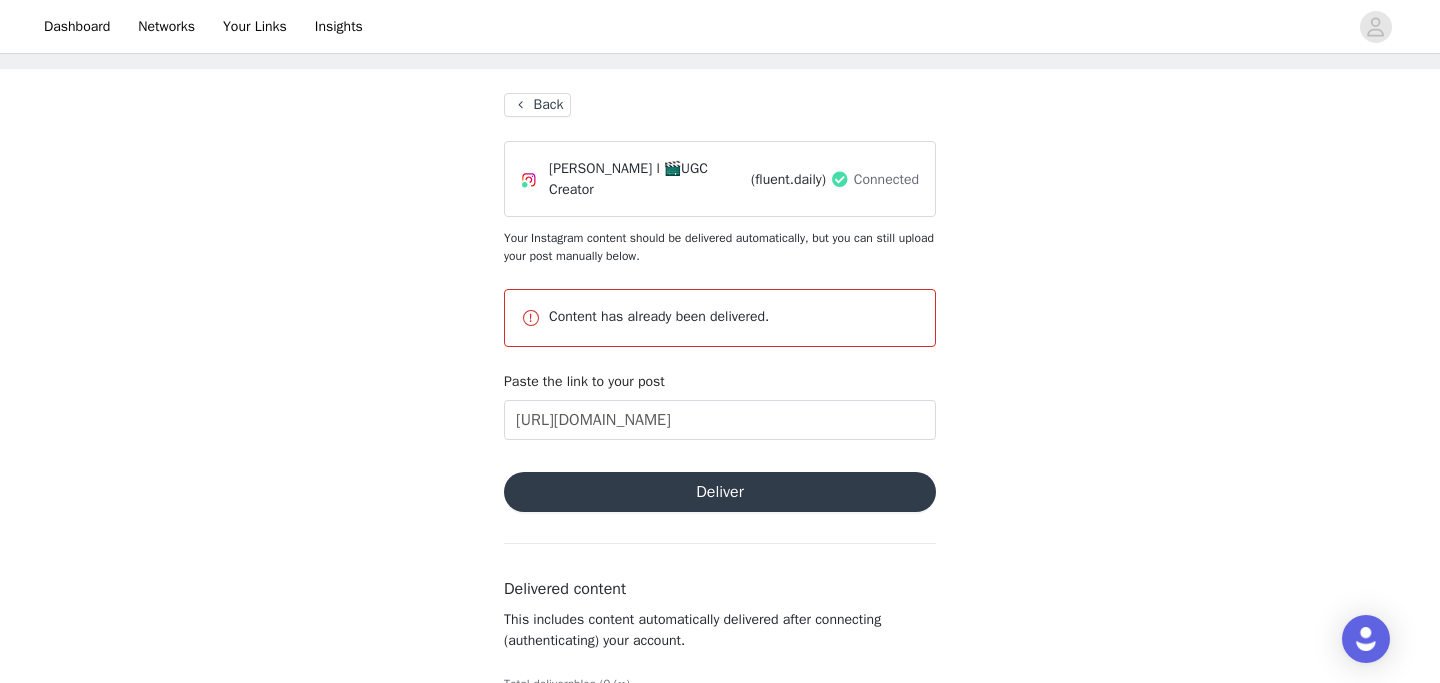 click on "Back" at bounding box center [537, 105] 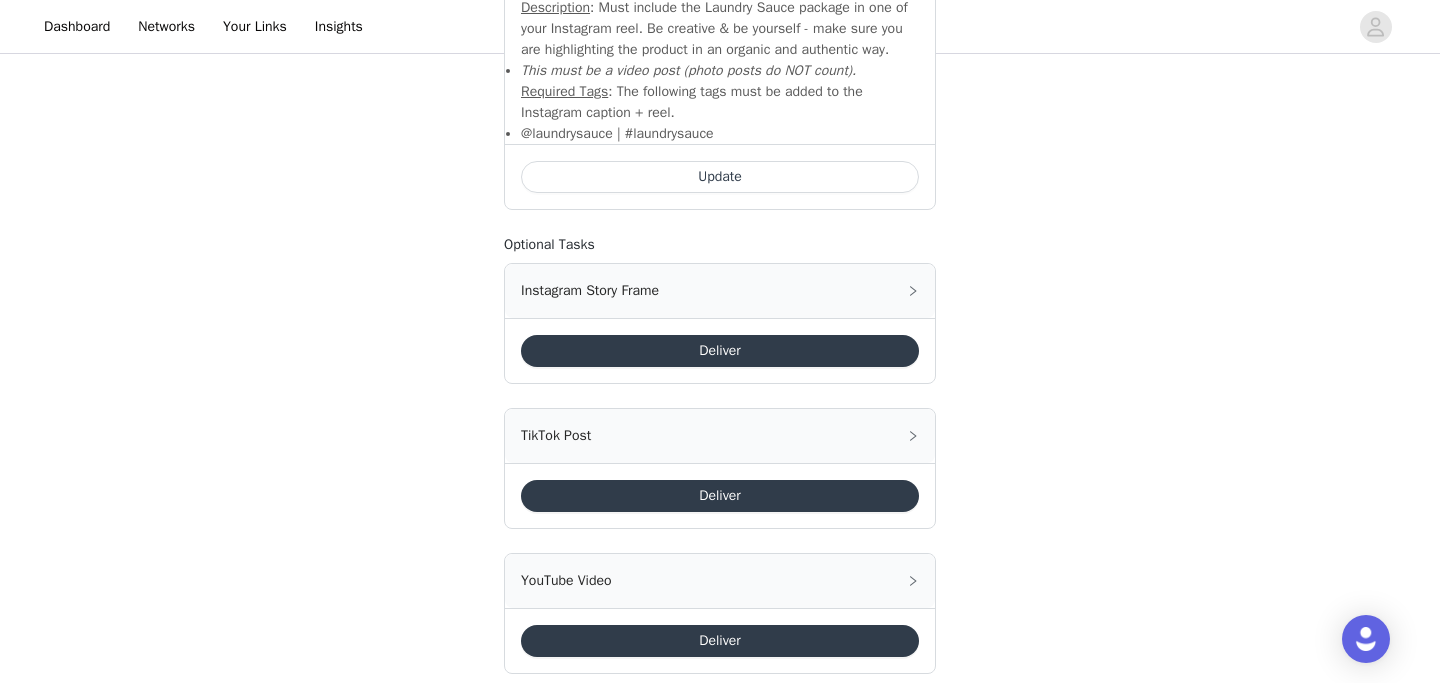 scroll, scrollTop: 1963, scrollLeft: 0, axis: vertical 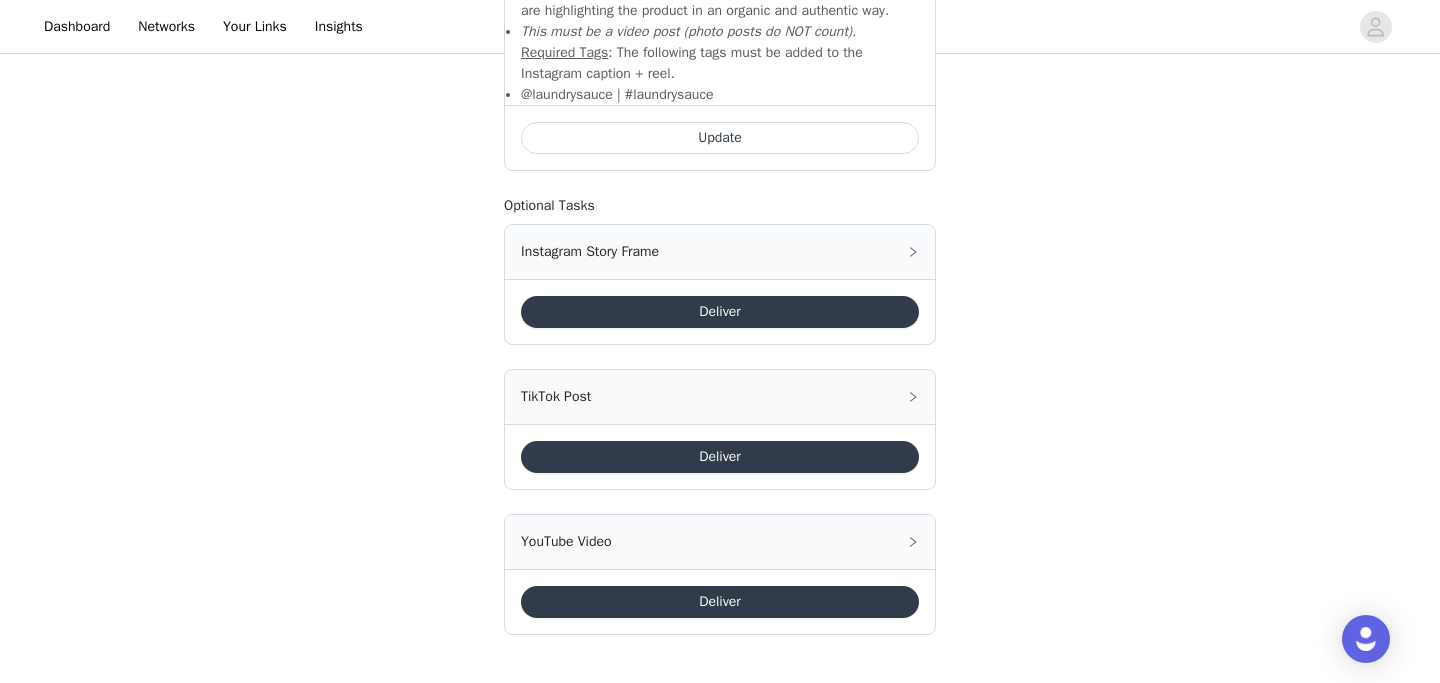 click on "Deliver" at bounding box center [720, 457] 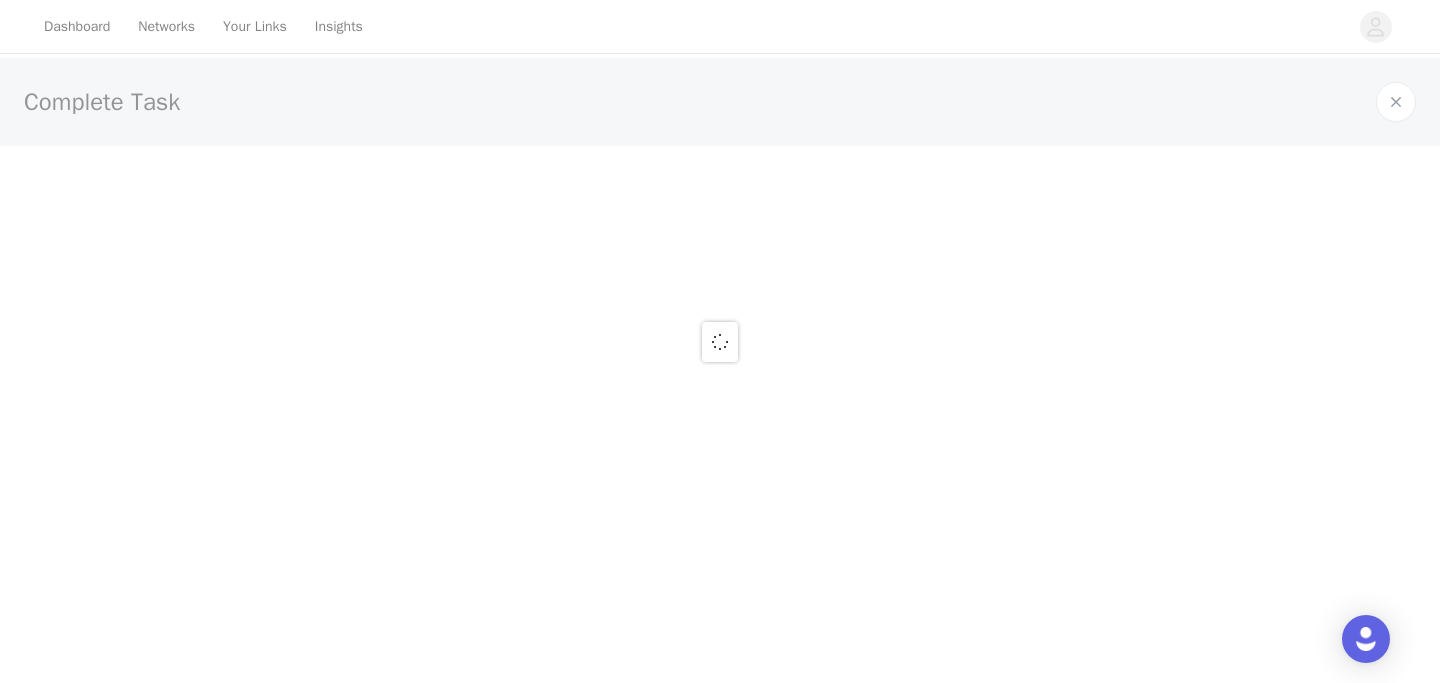 scroll, scrollTop: 0, scrollLeft: 0, axis: both 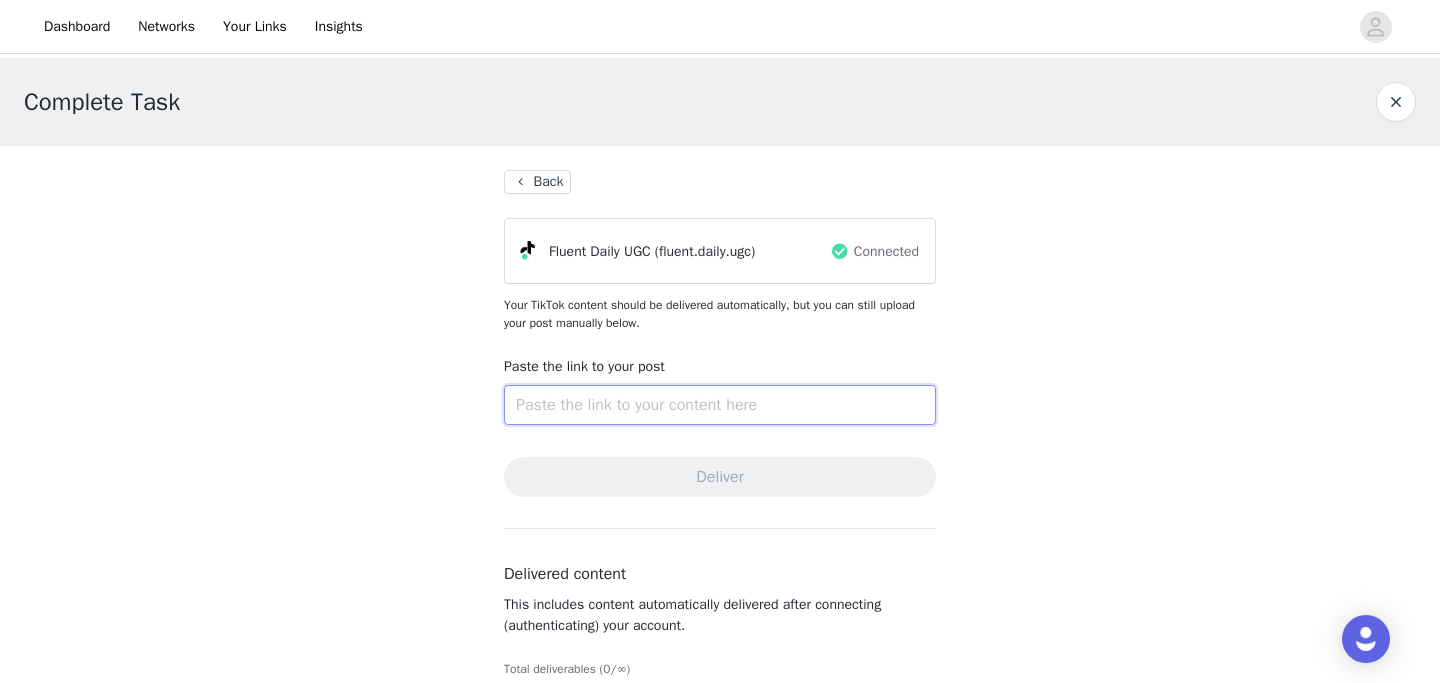 click at bounding box center [720, 405] 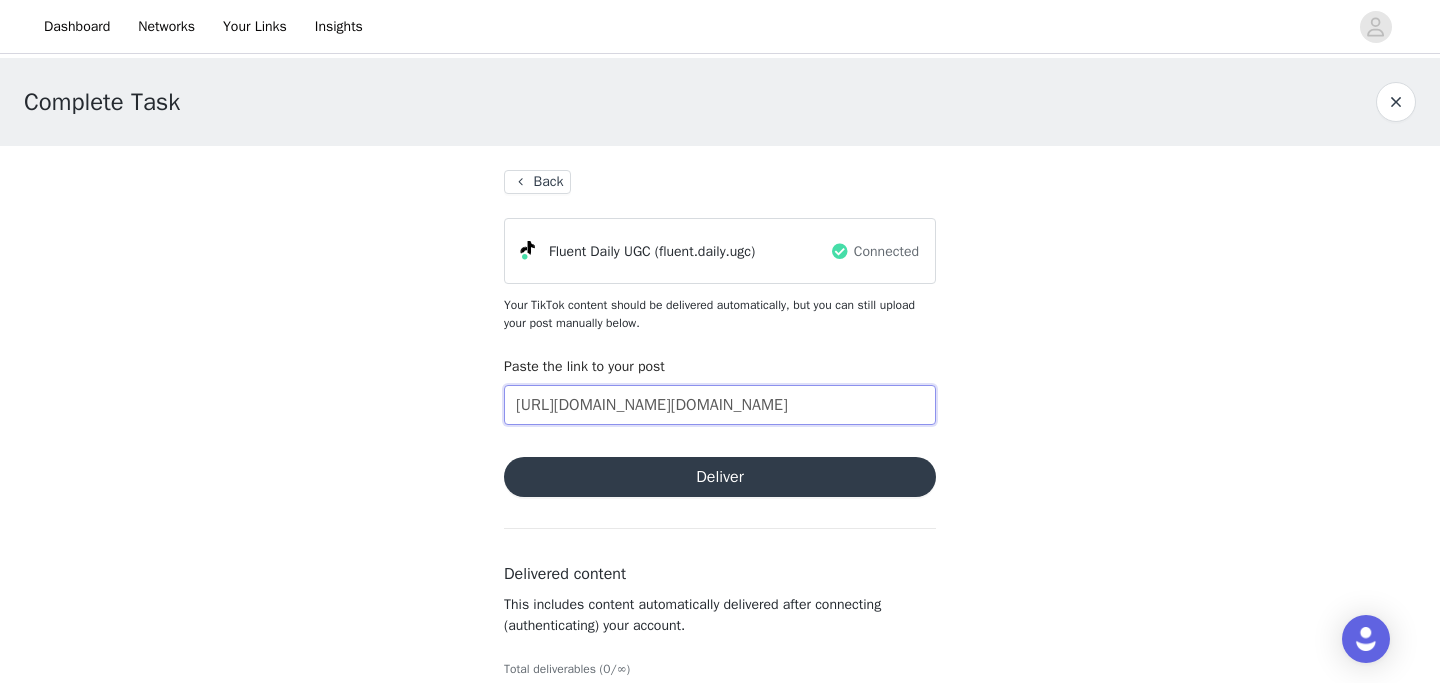 type on "[URL][DOMAIN_NAME][DOMAIN_NAME]" 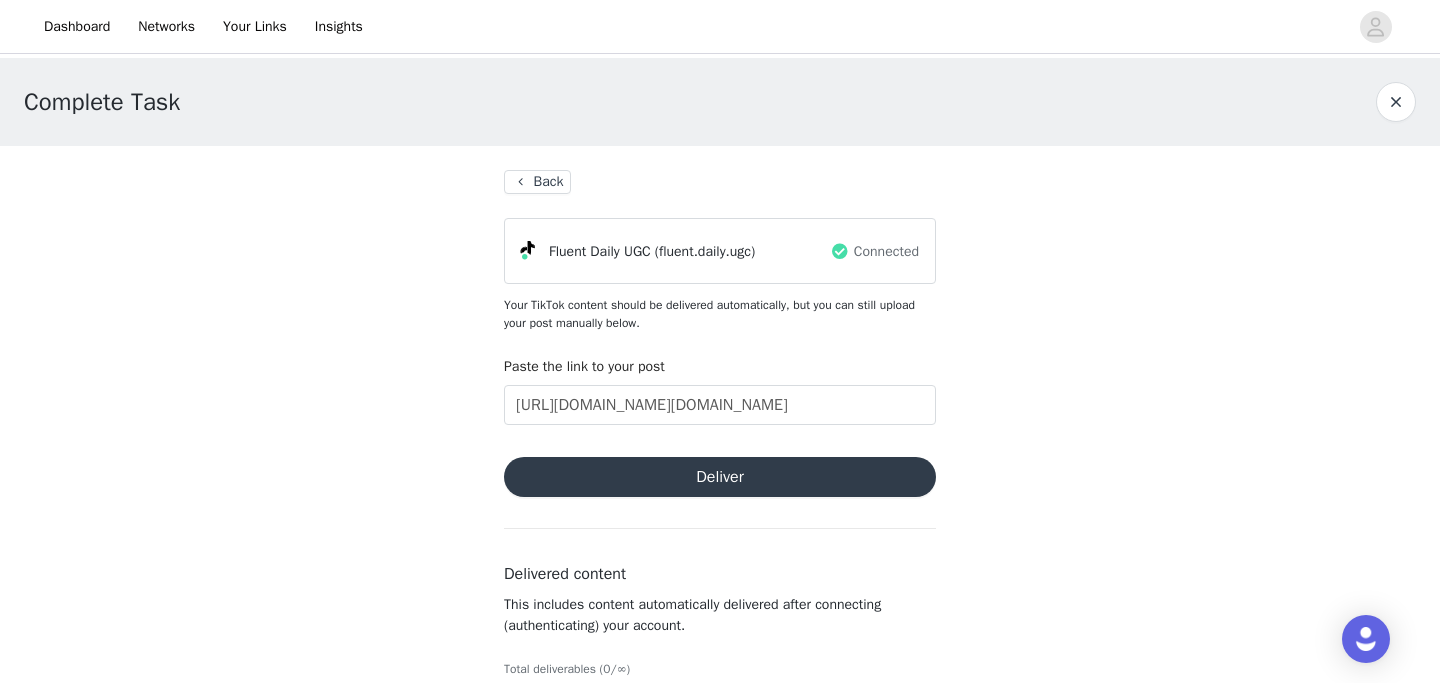 click on "Deliver" at bounding box center [720, 477] 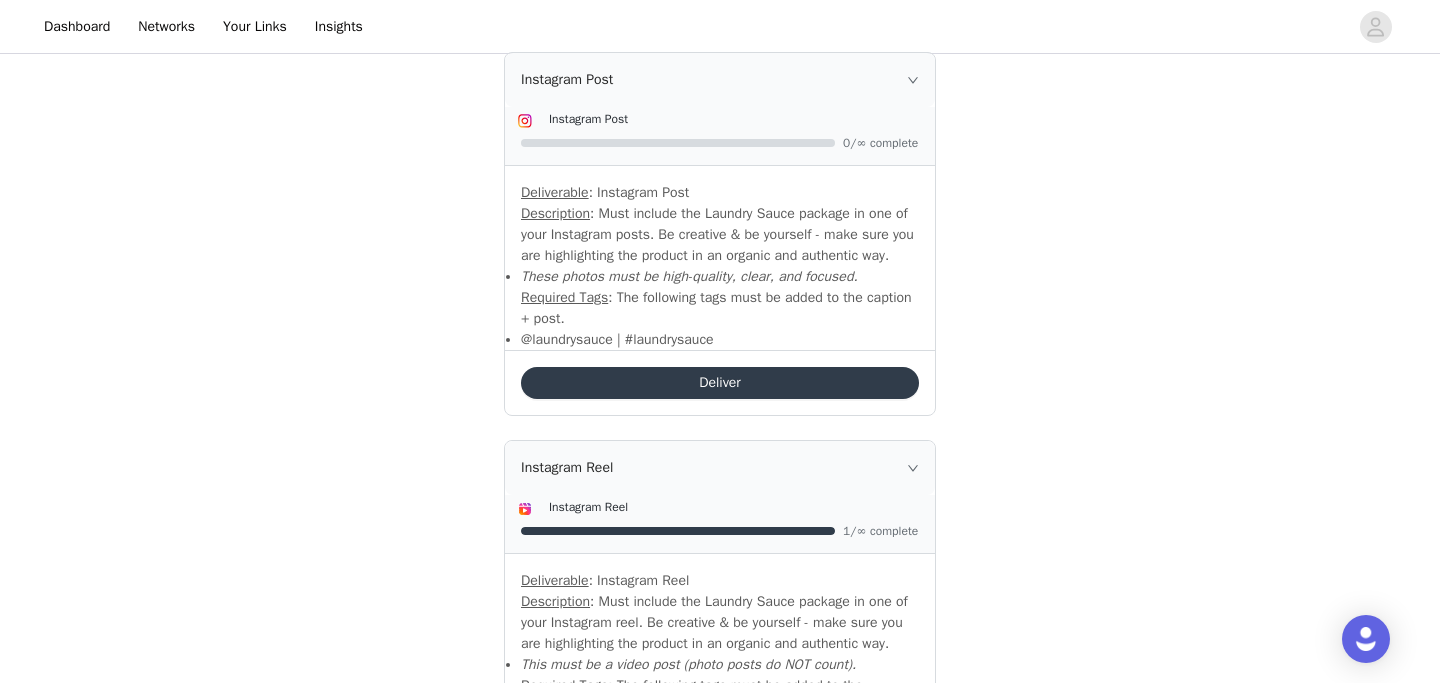 scroll, scrollTop: 1273, scrollLeft: 0, axis: vertical 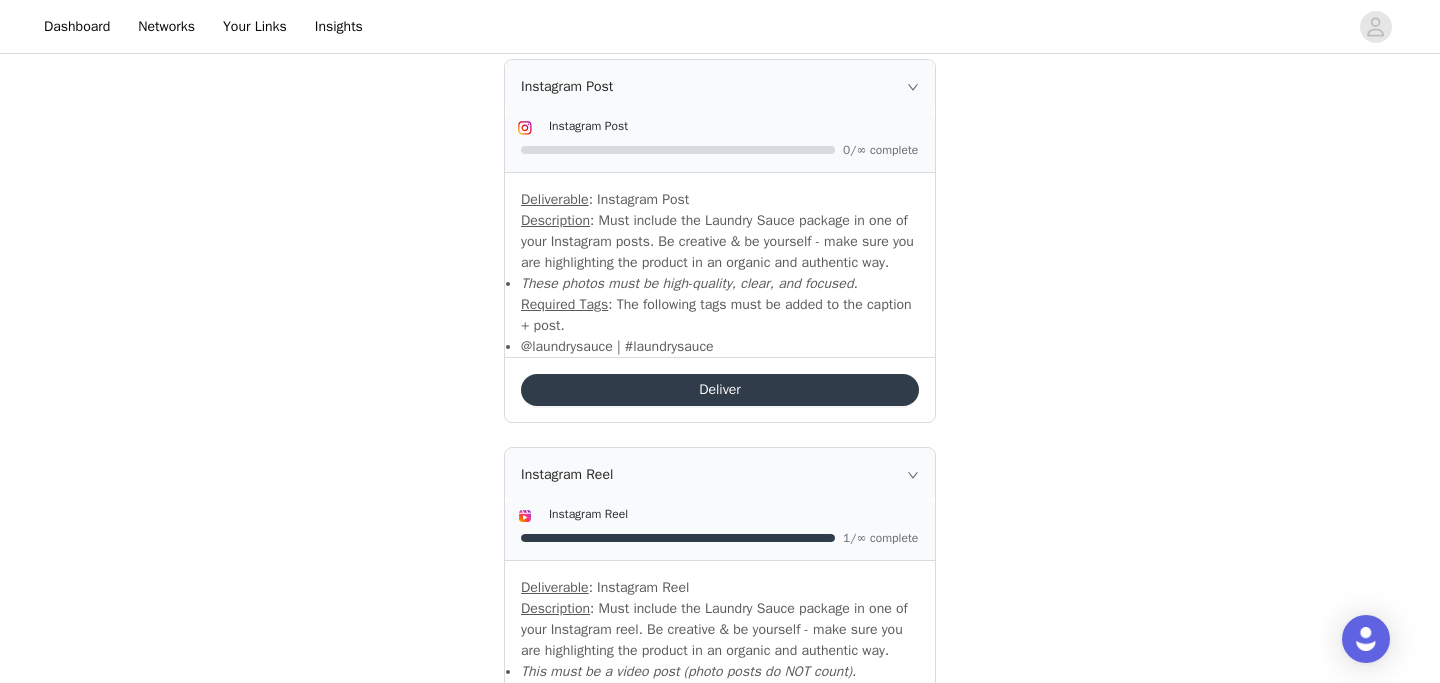 click on "Deliver" at bounding box center (720, 390) 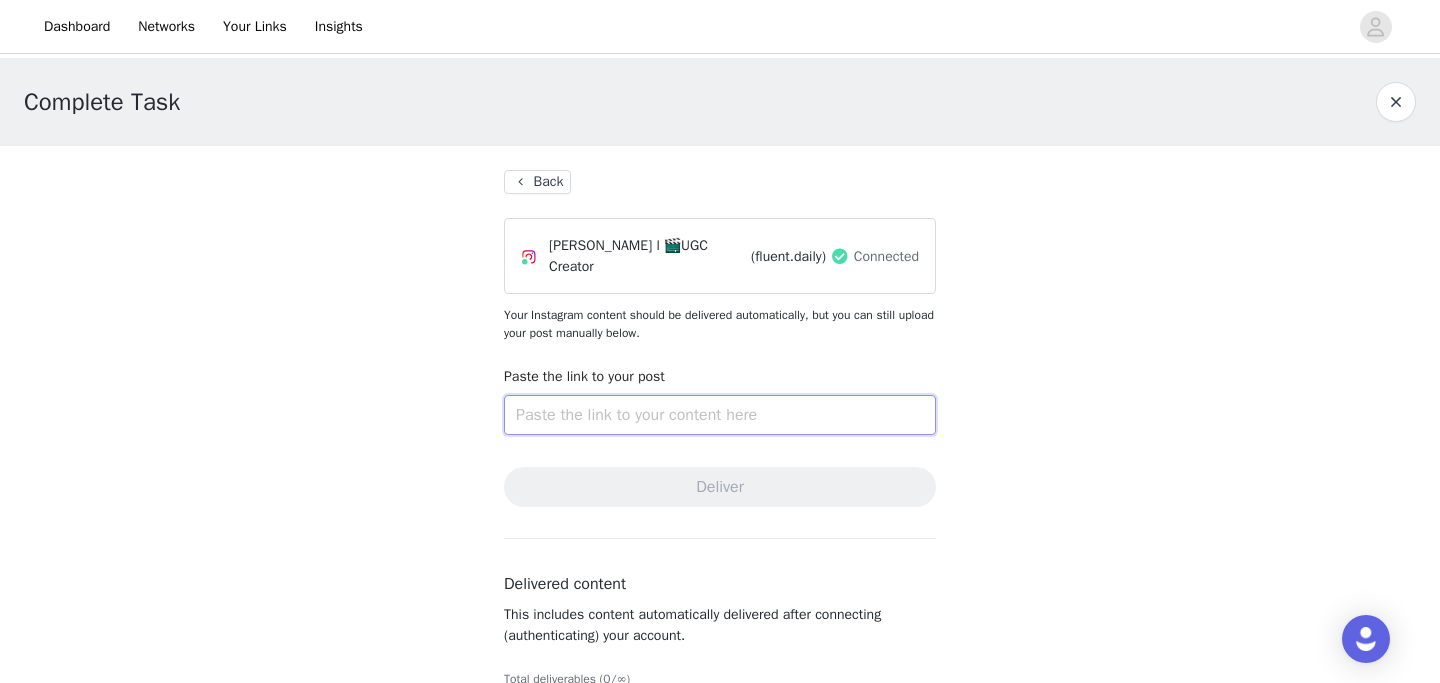 click at bounding box center [720, 415] 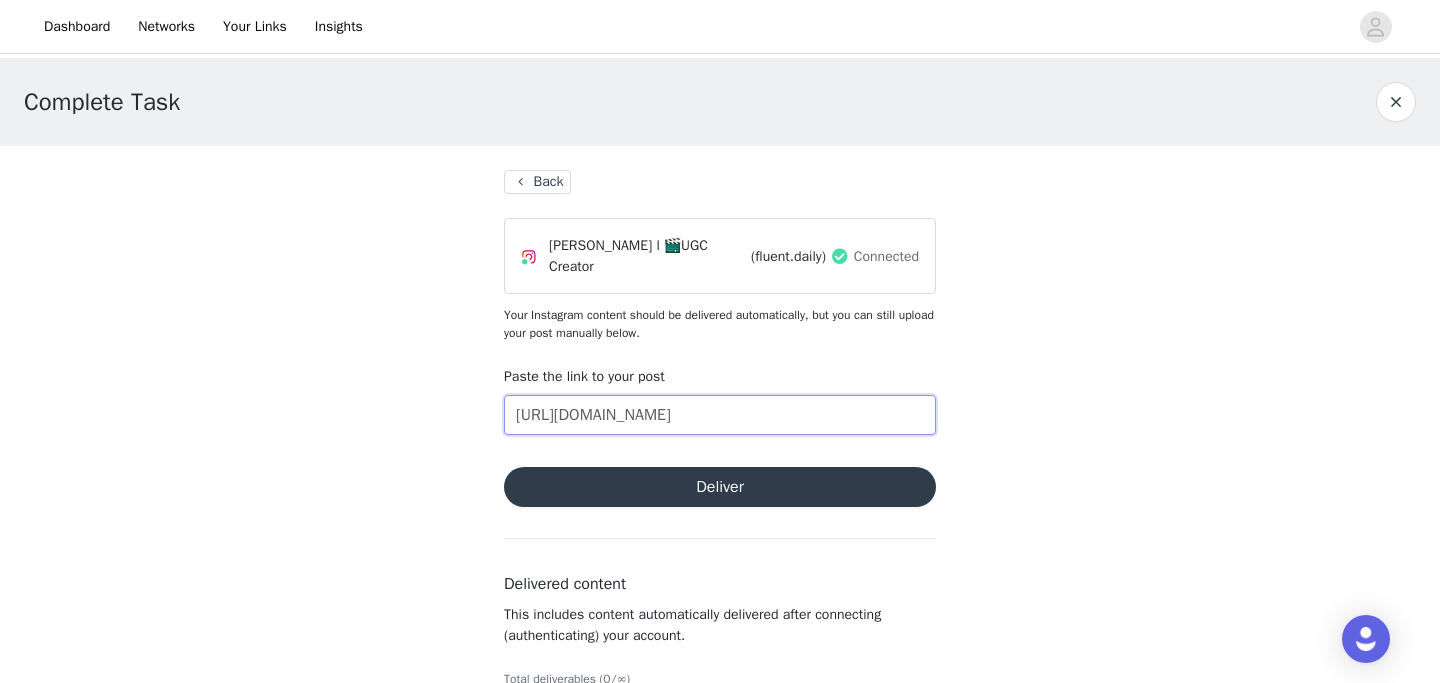type on "[URL][DOMAIN_NAME]" 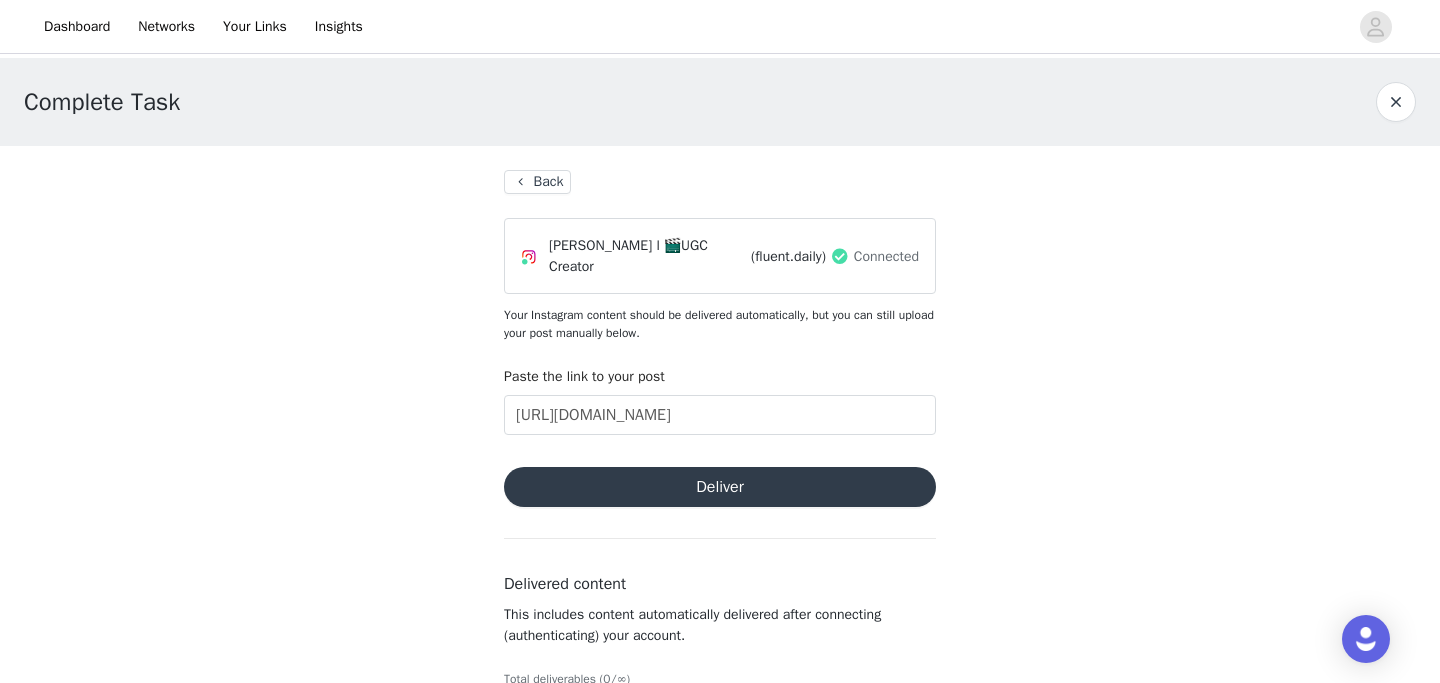 click on "Deliver" at bounding box center (720, 487) 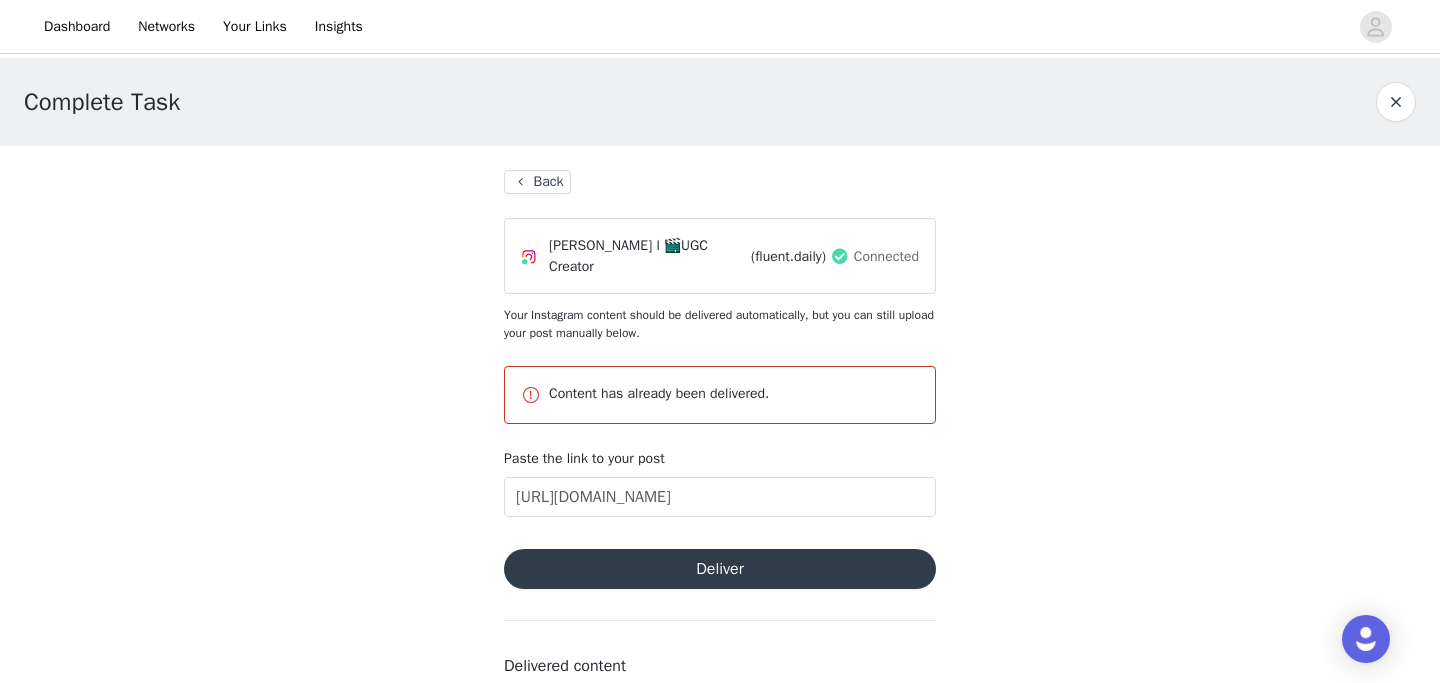 click on "Complete Task
Back
[PERSON_NAME] l 🎬UGC Creator
(fluent.daily)
Connected
Your Instagram content should be delivered automatically, but
you can still upload your post manually below.
Content has already been delivered.     Paste the link to your post [URL][DOMAIN_NAME]     Deliver     Delivered content
This includes content automatically delivered after connecting (authenticating) your account.
Total deliverables (0/∞)   No content delivered yet" at bounding box center (720, 455) 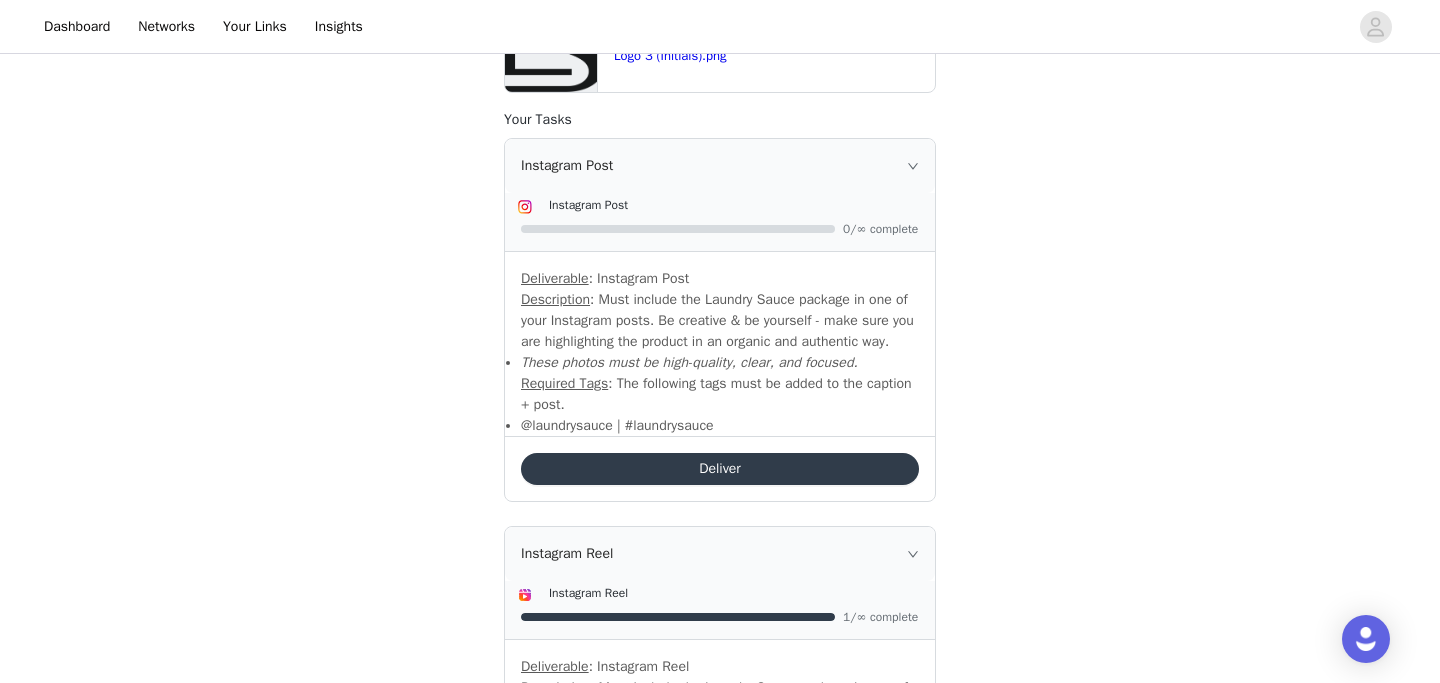 scroll, scrollTop: 1197, scrollLeft: 0, axis: vertical 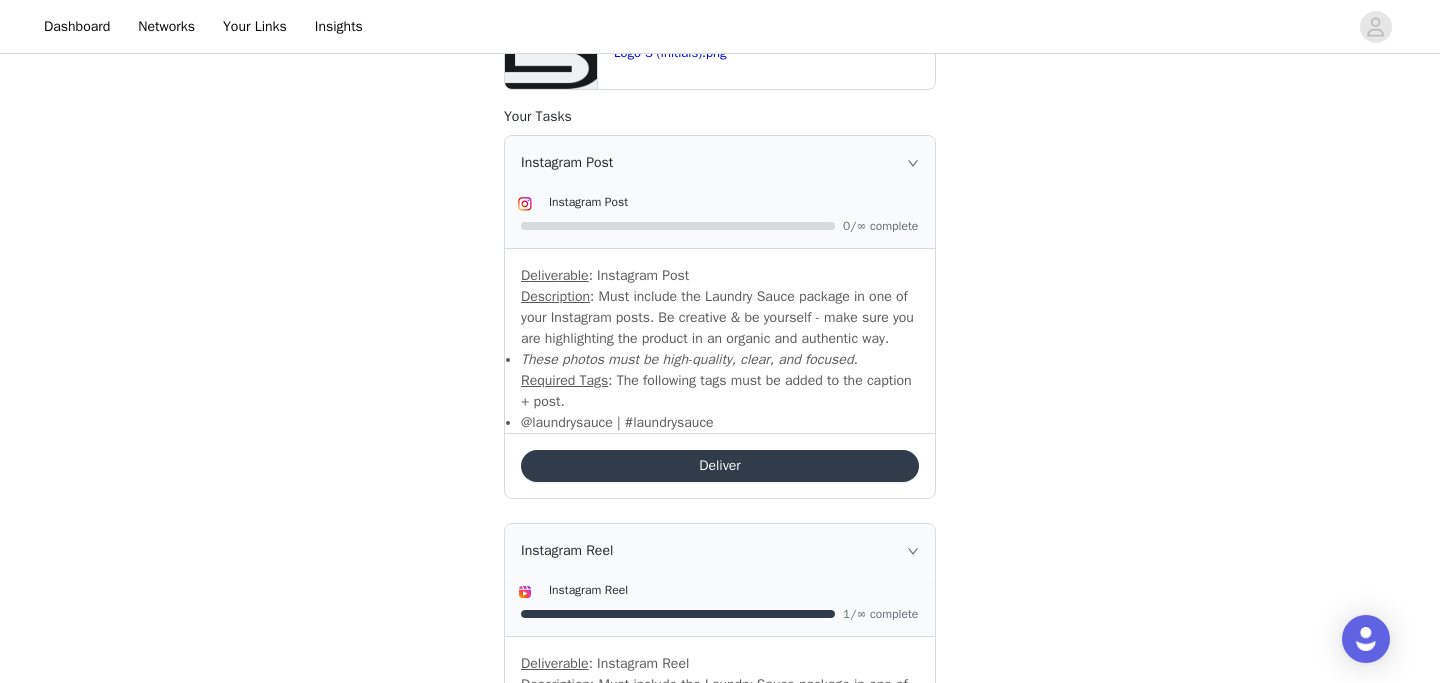 click on "Description : Must include the Laundry Sauce package in one of your Instagram posts. Be creative & be yourself - make sure you are highlighting the product in an organic and authentic way." at bounding box center (720, 317) 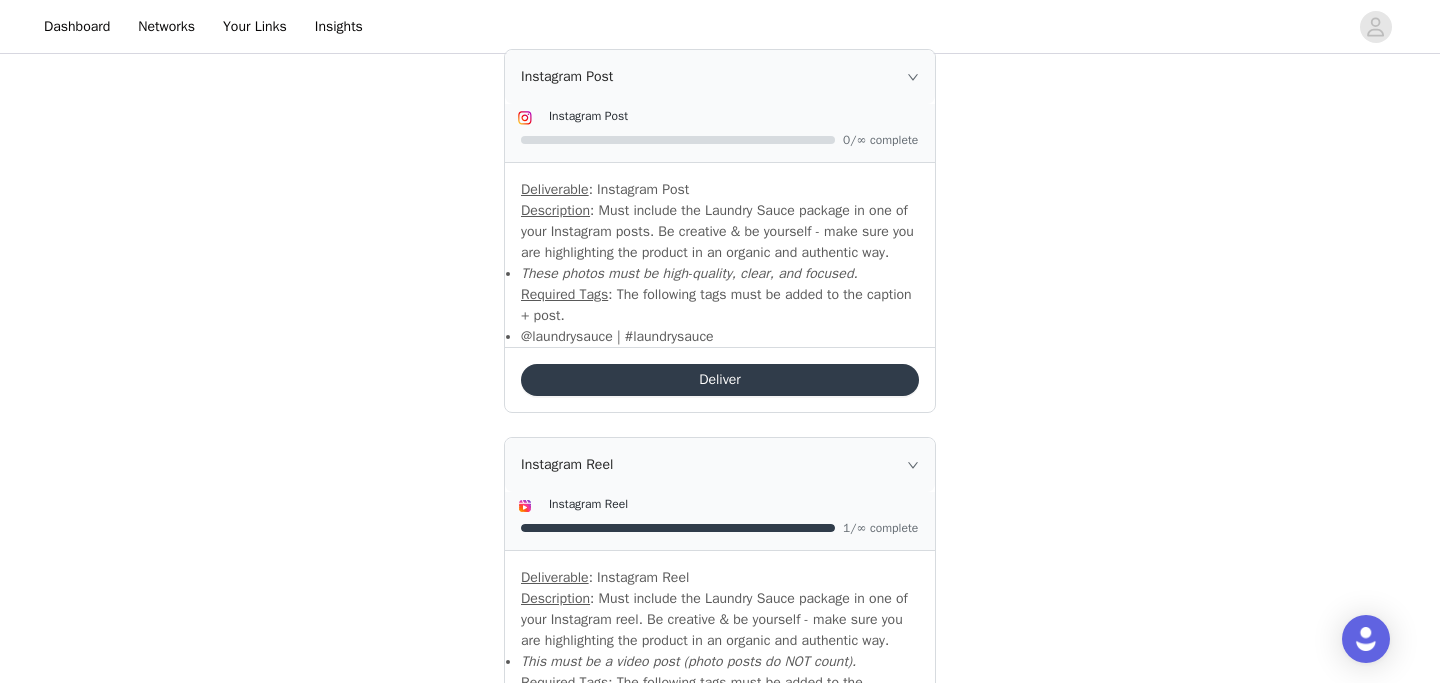 scroll, scrollTop: 1292, scrollLeft: 0, axis: vertical 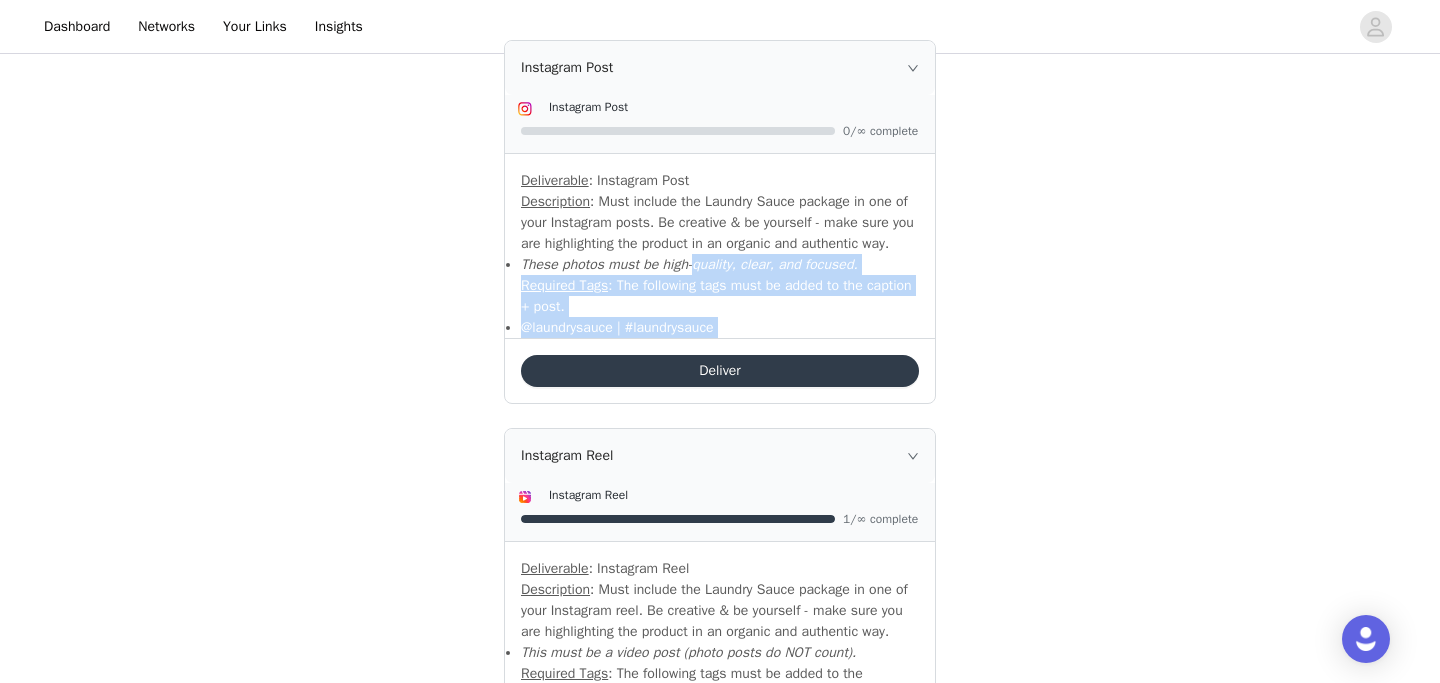 drag, startPoint x: 703, startPoint y: 292, endPoint x: 688, endPoint y: 428, distance: 136.8247 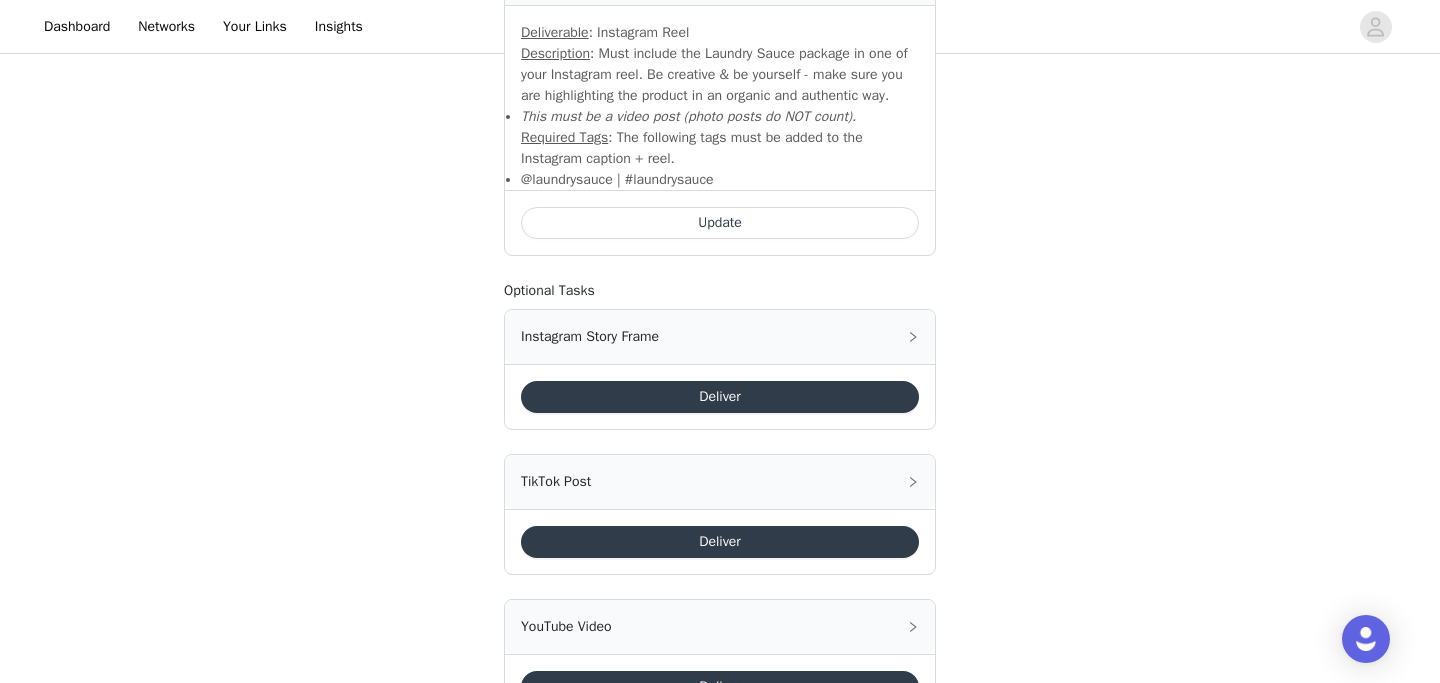scroll, scrollTop: 1829, scrollLeft: 0, axis: vertical 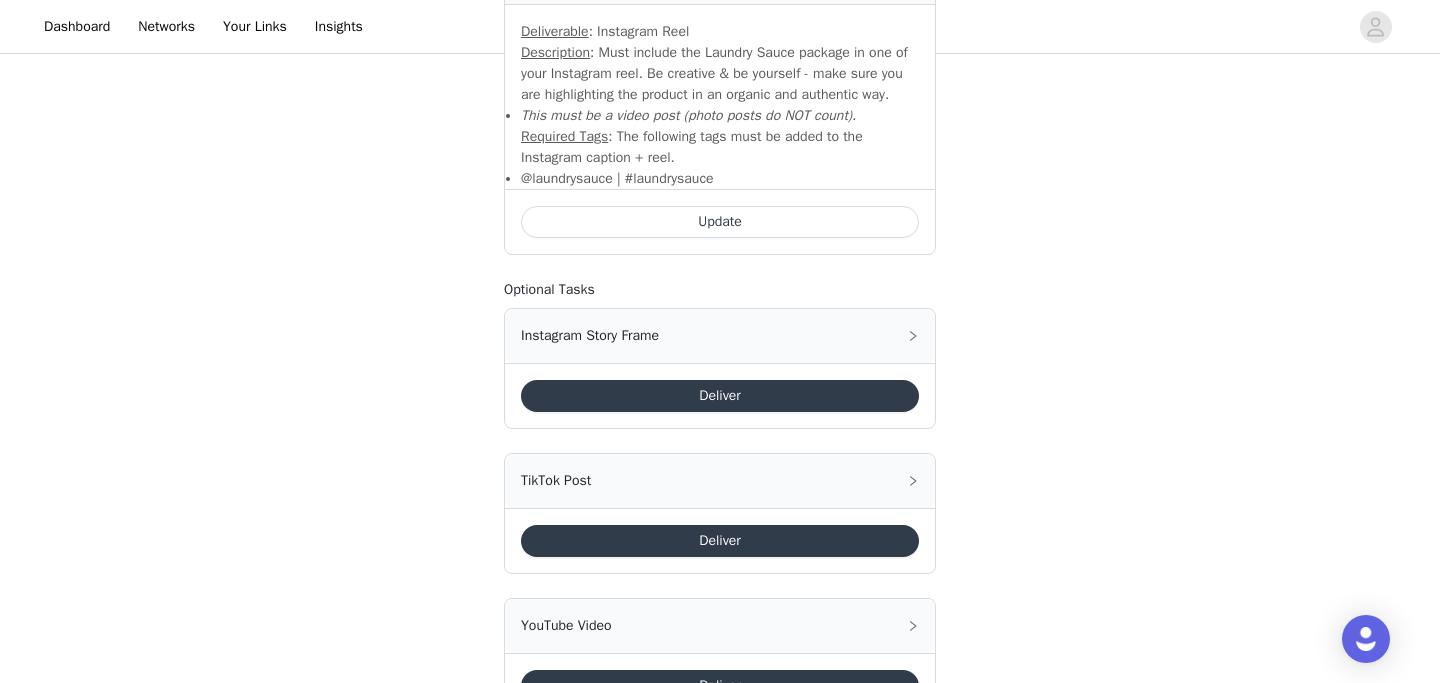 click on "Deliverables (Optional)
Back   Please remember to use these tags in your posts:    Hashtag in the captions:    #laundrysauce    Mention in the caption:    @laundrysauce
Your TikTok invite link will be created after your proposal is accepted.
Task Instructions   On this page you will see your  optional  deliverables. Yes, we said ' Optional ' - as an affiliate, we do not require you to post, but strongly encourage your as this could lead to benefits + new opportunities within the Laundry Sauce team!
Please note -- even though this section is optional -- to move on to the next step add at least one (1) deliverable! When adding this deliverable, it is  optional ! This is our work around until the system is updated! Thank you!
Benefits + Opportunities Include :
Commission all purchases made through your personal code + link
Opportunities to receive discounts on other products
Etc.
Deliverable
*Description
*" at bounding box center (720, -502) 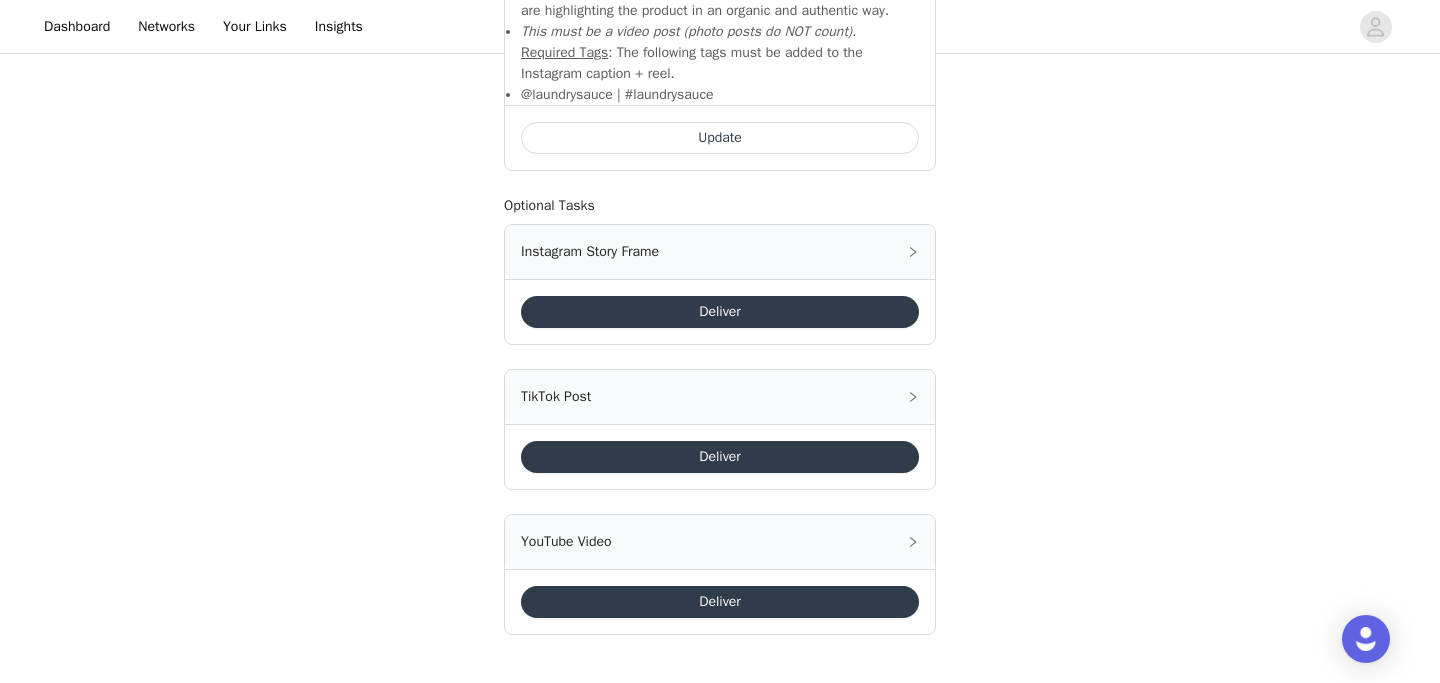 scroll, scrollTop: 1962, scrollLeft: 0, axis: vertical 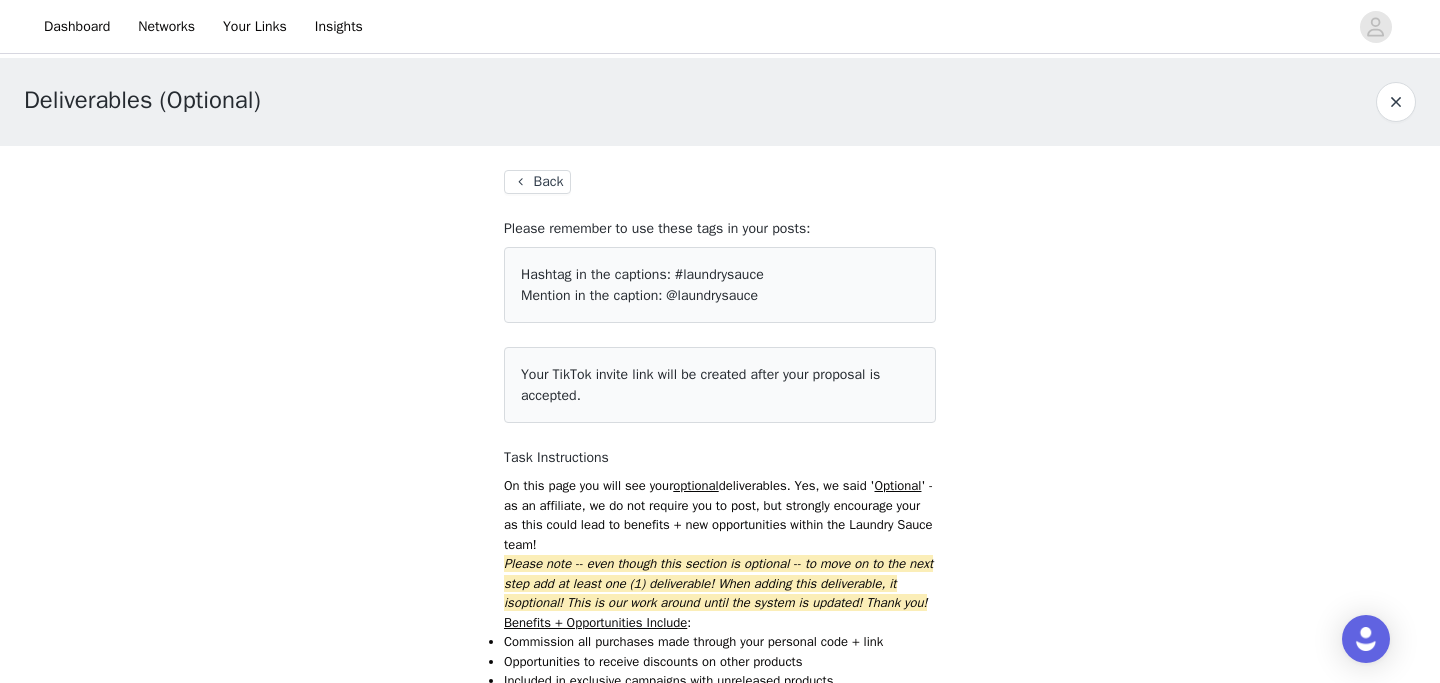 click on "Back" at bounding box center [537, 182] 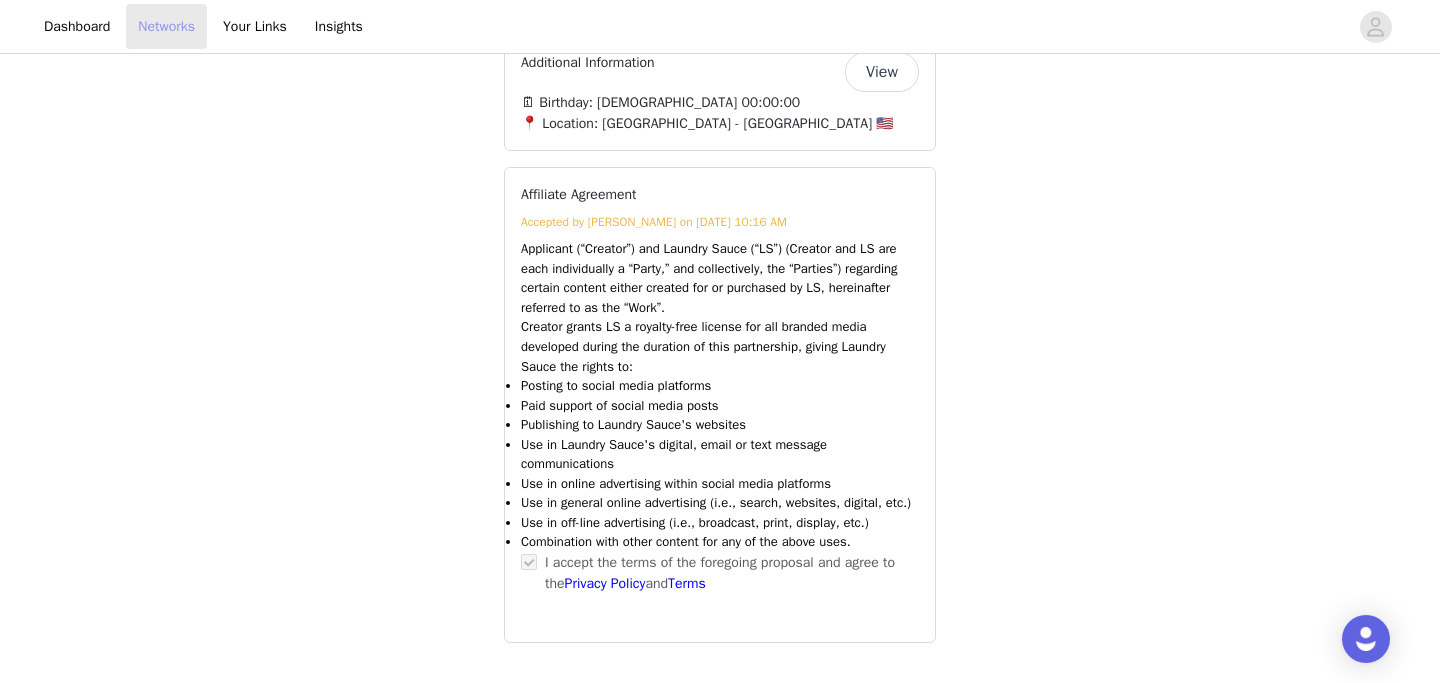 scroll, scrollTop: 2381, scrollLeft: 0, axis: vertical 